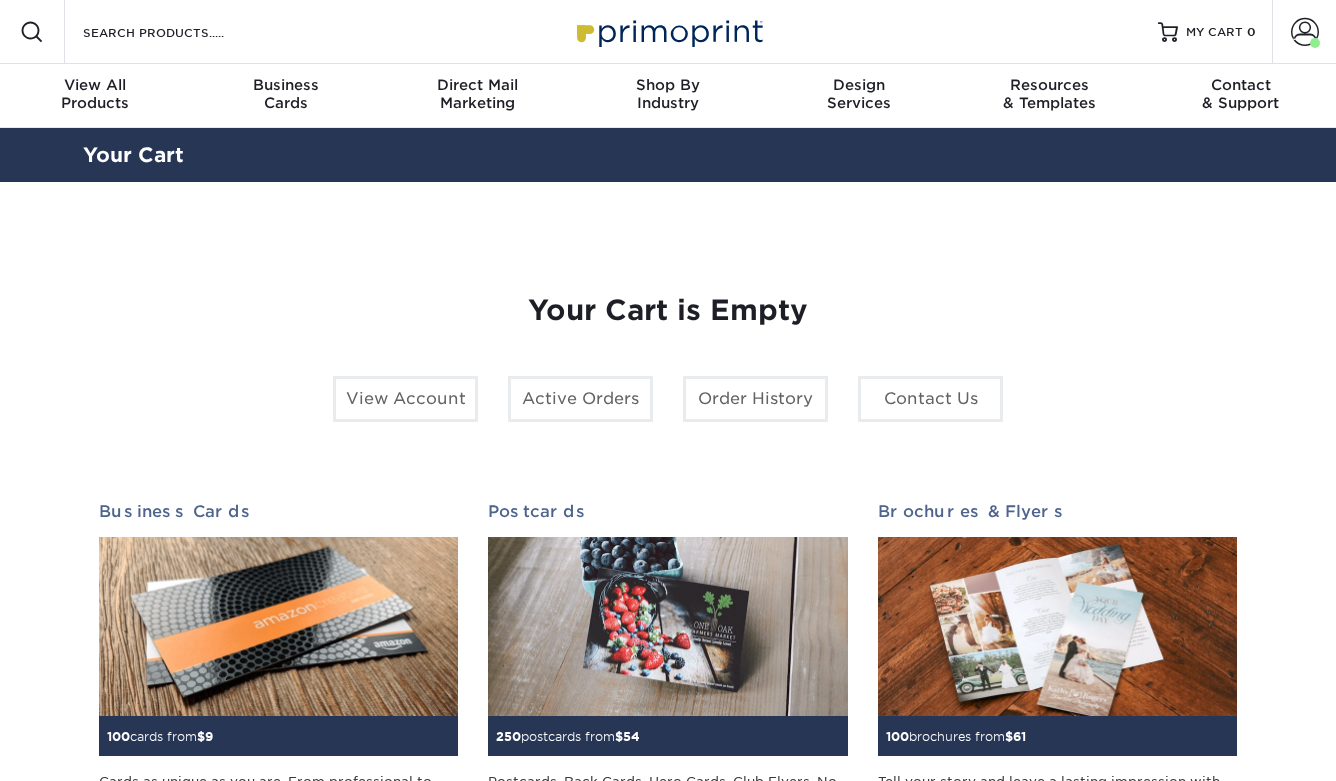 scroll, scrollTop: 0, scrollLeft: 0, axis: both 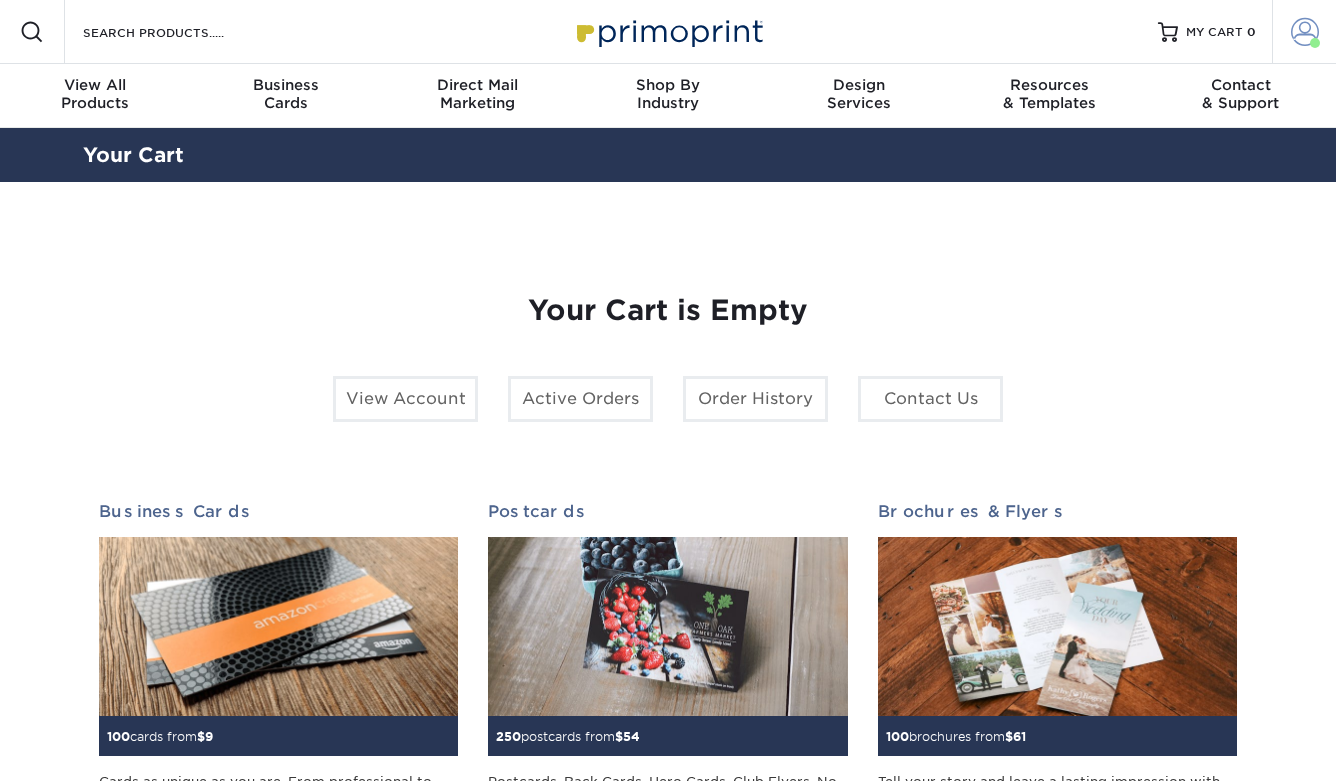 click at bounding box center [1305, 32] 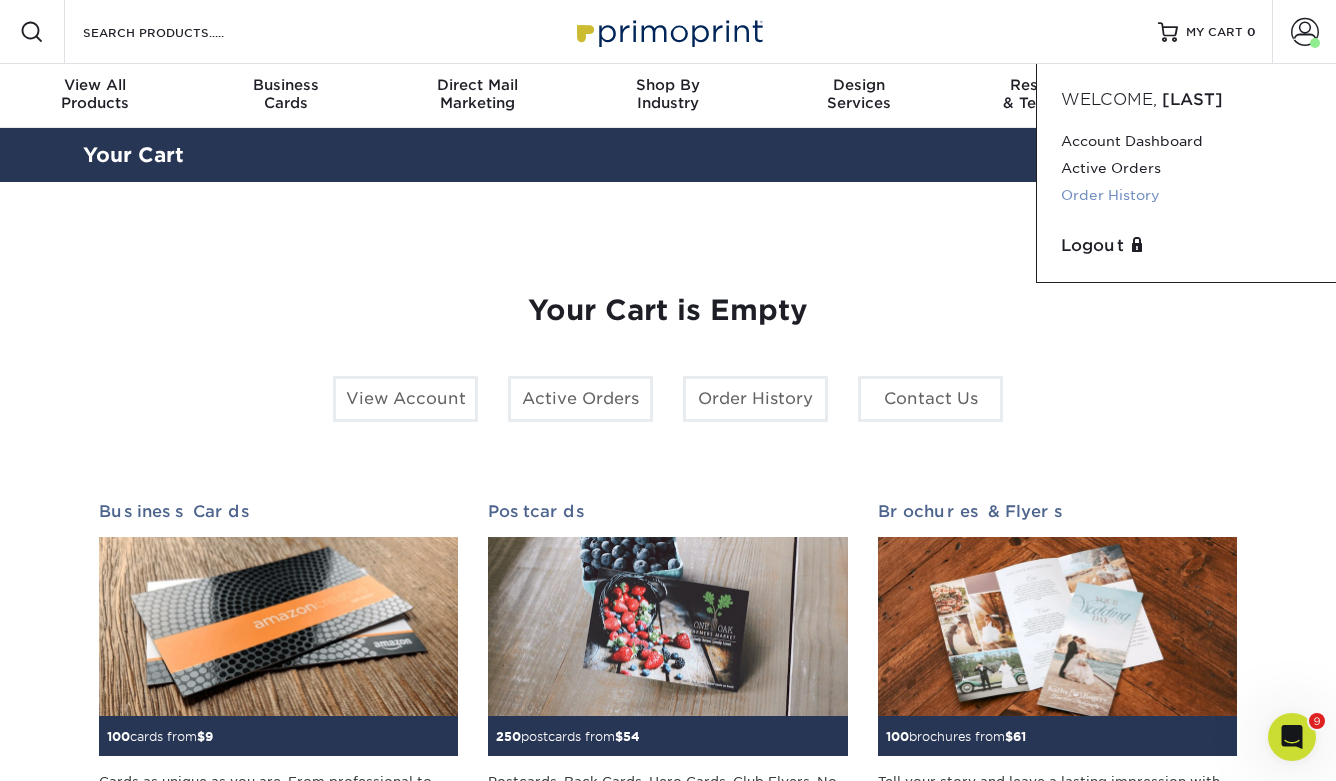 scroll, scrollTop: 0, scrollLeft: 0, axis: both 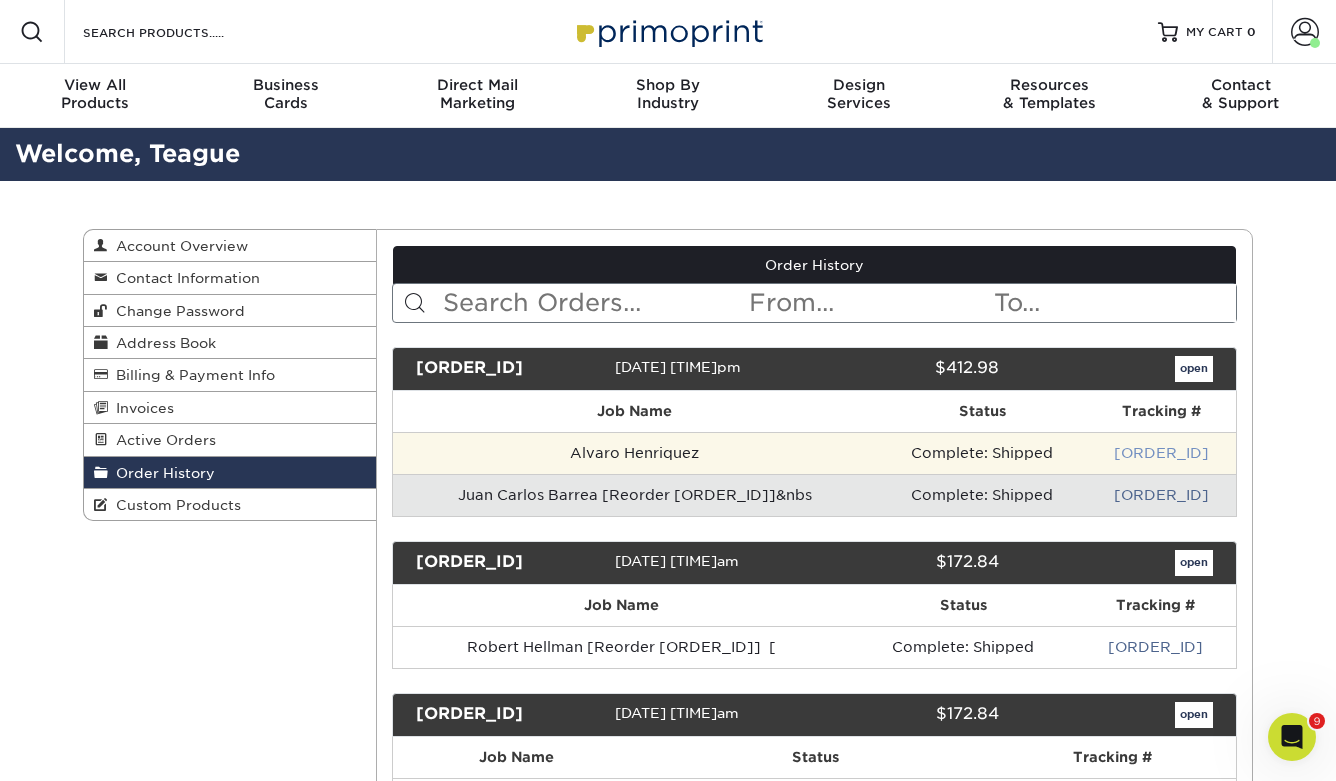 click on "[ORDER_ID]" at bounding box center [1161, 453] 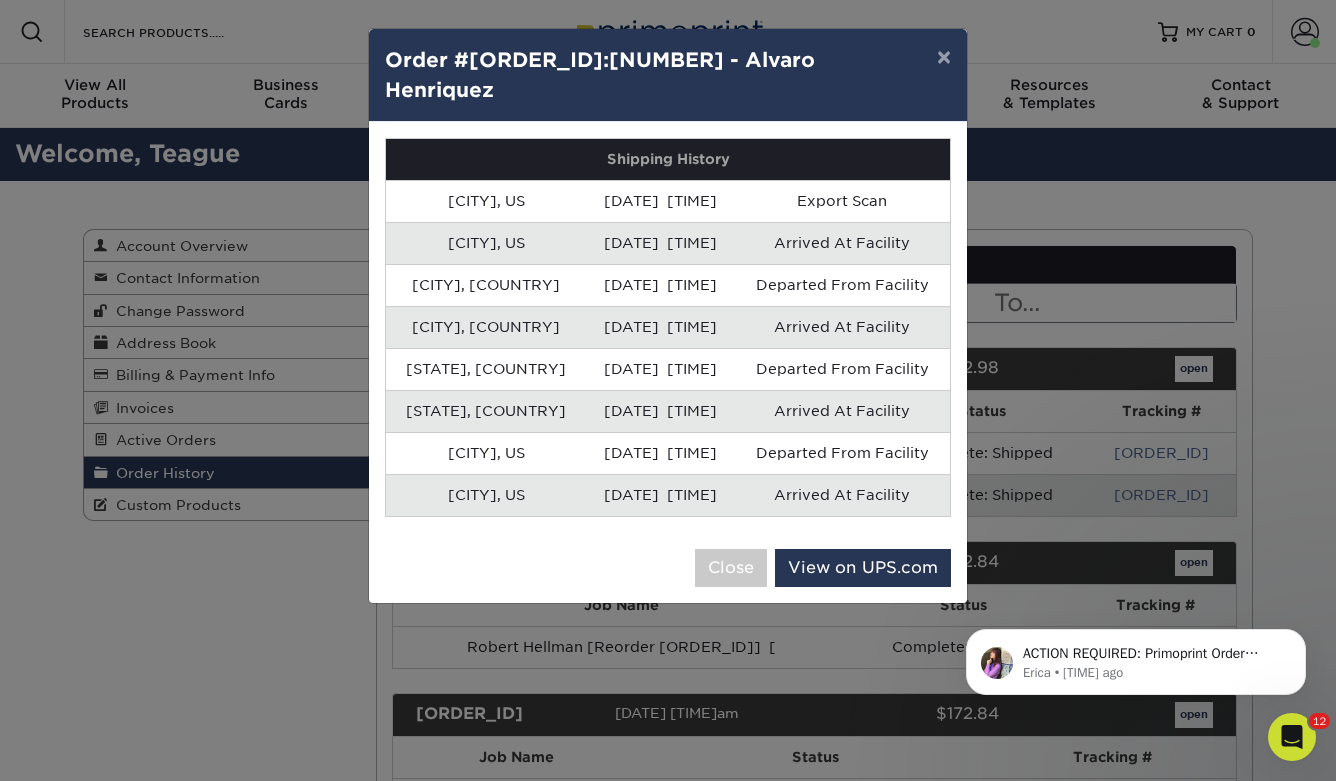 scroll, scrollTop: 0, scrollLeft: 0, axis: both 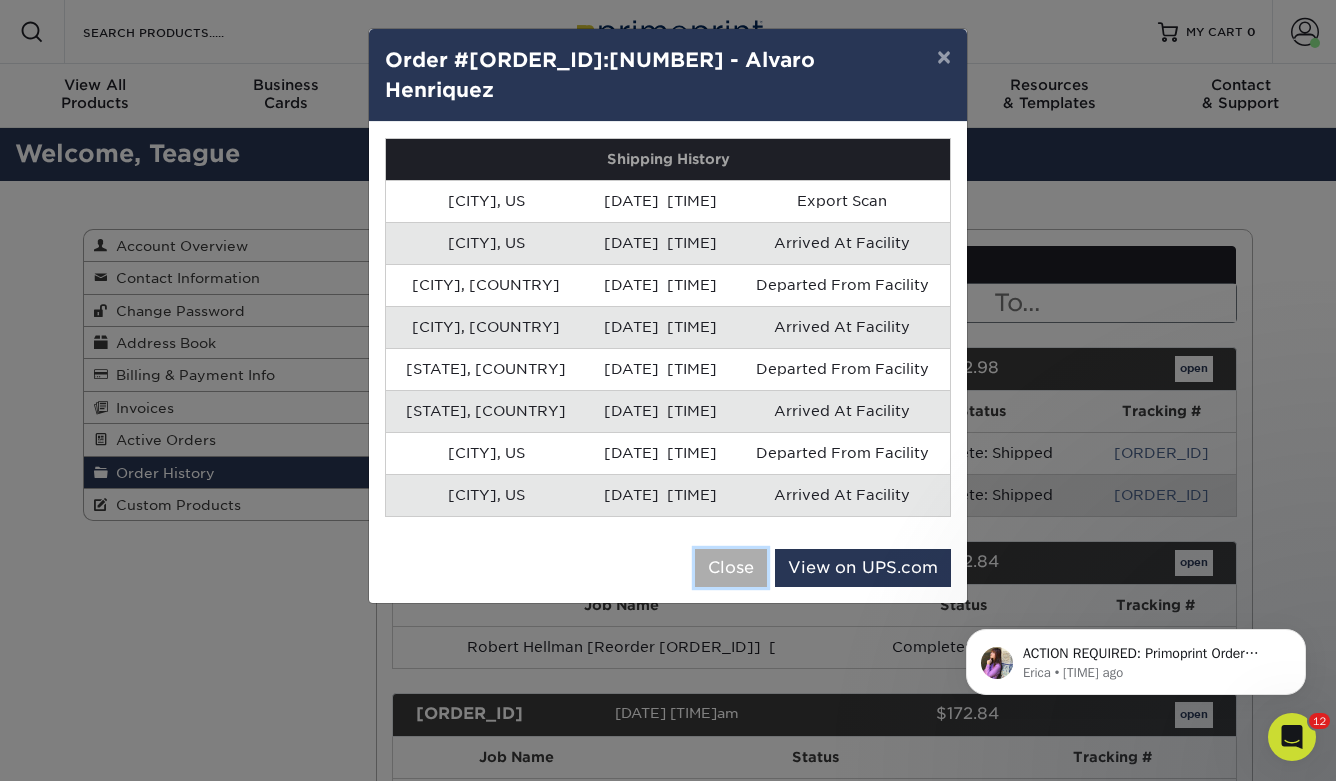 click on "Close" at bounding box center [731, 568] 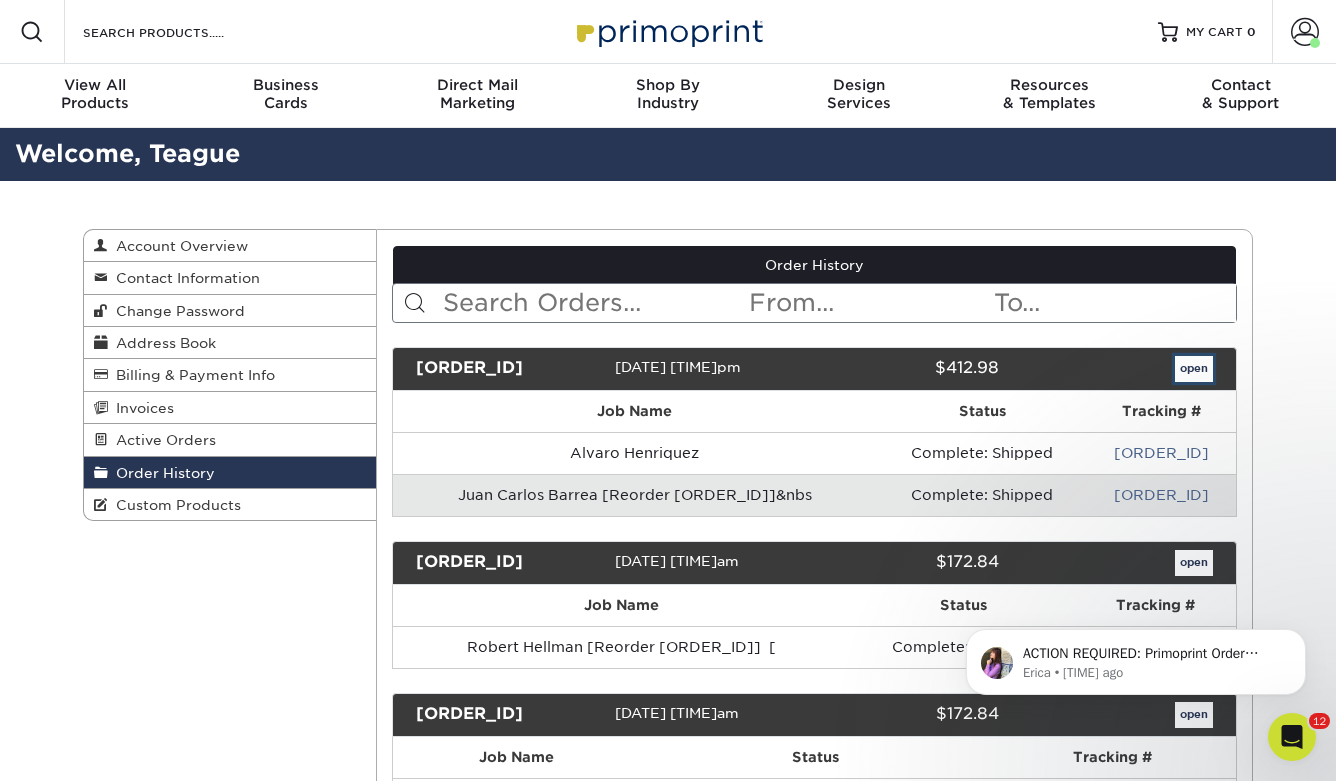 click on "open" at bounding box center [1194, 369] 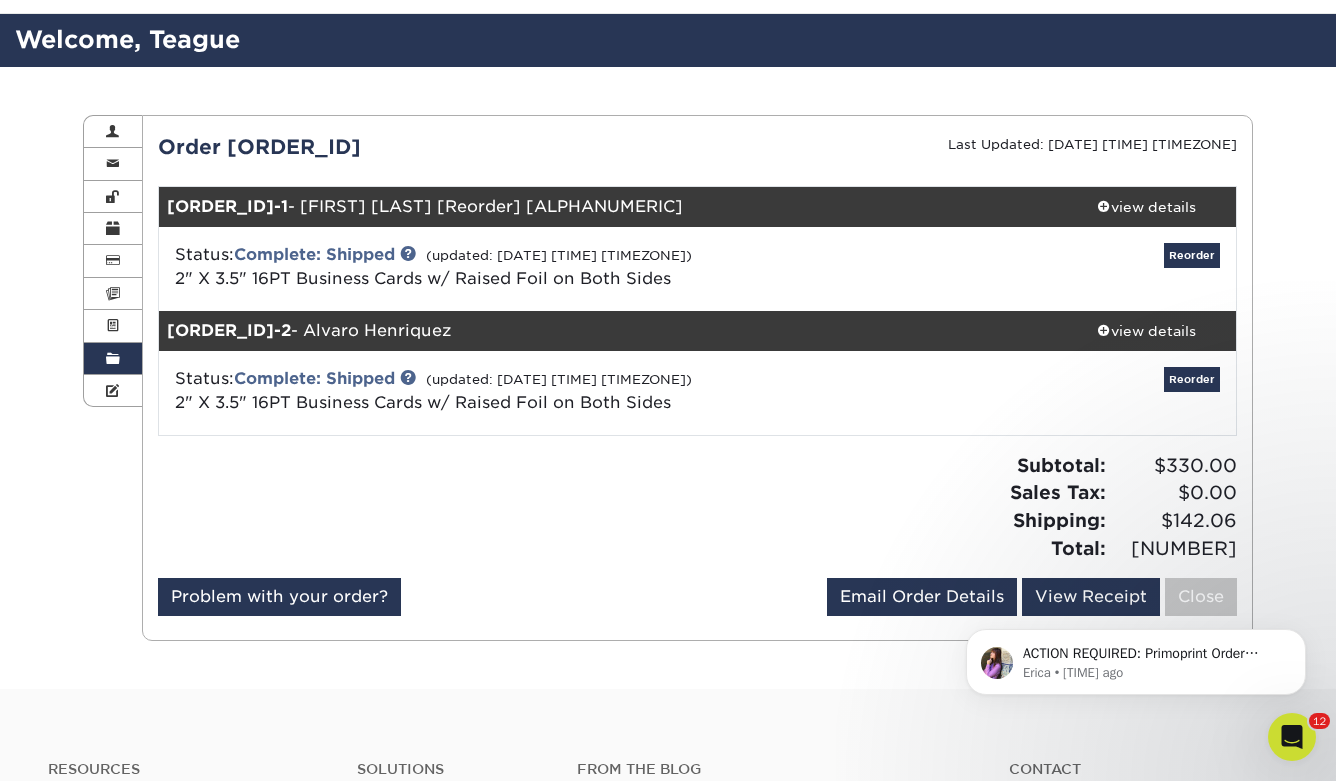 scroll, scrollTop: 64, scrollLeft: 0, axis: vertical 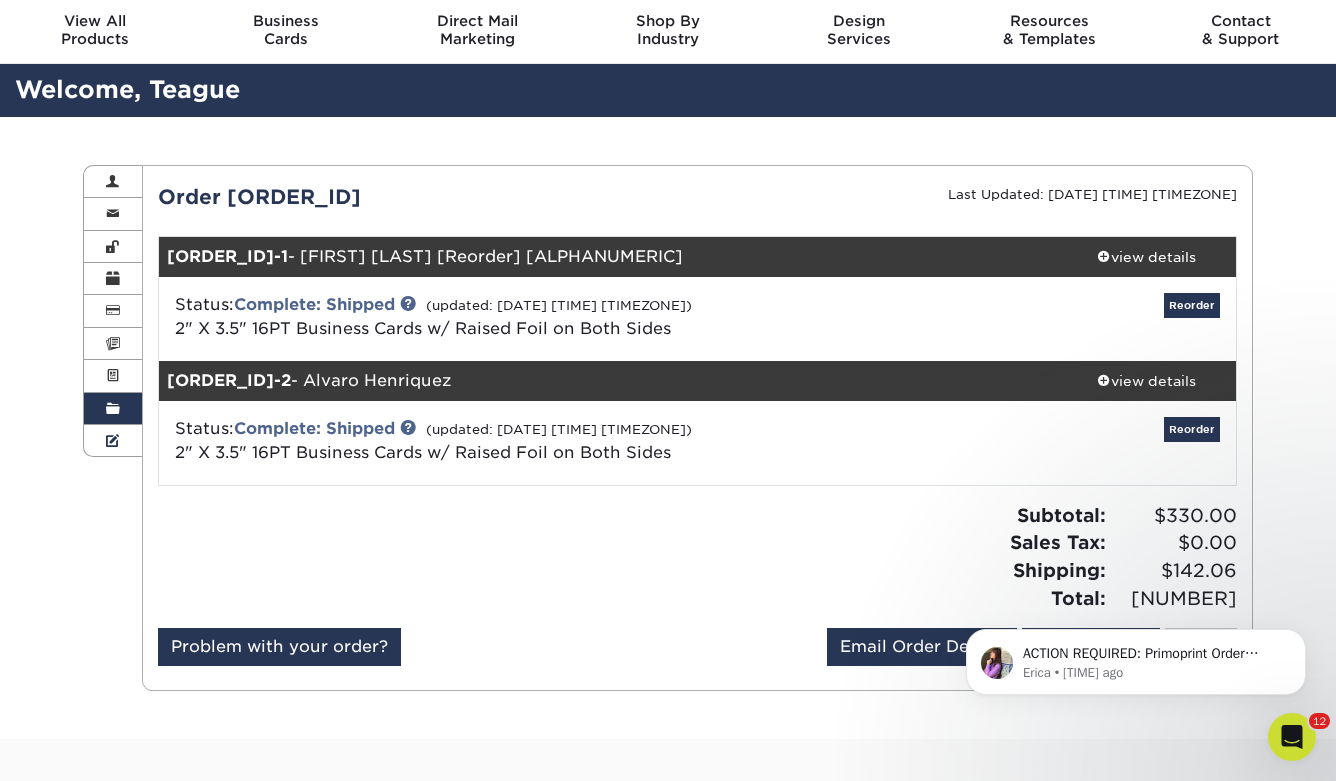 click at bounding box center (113, 441) 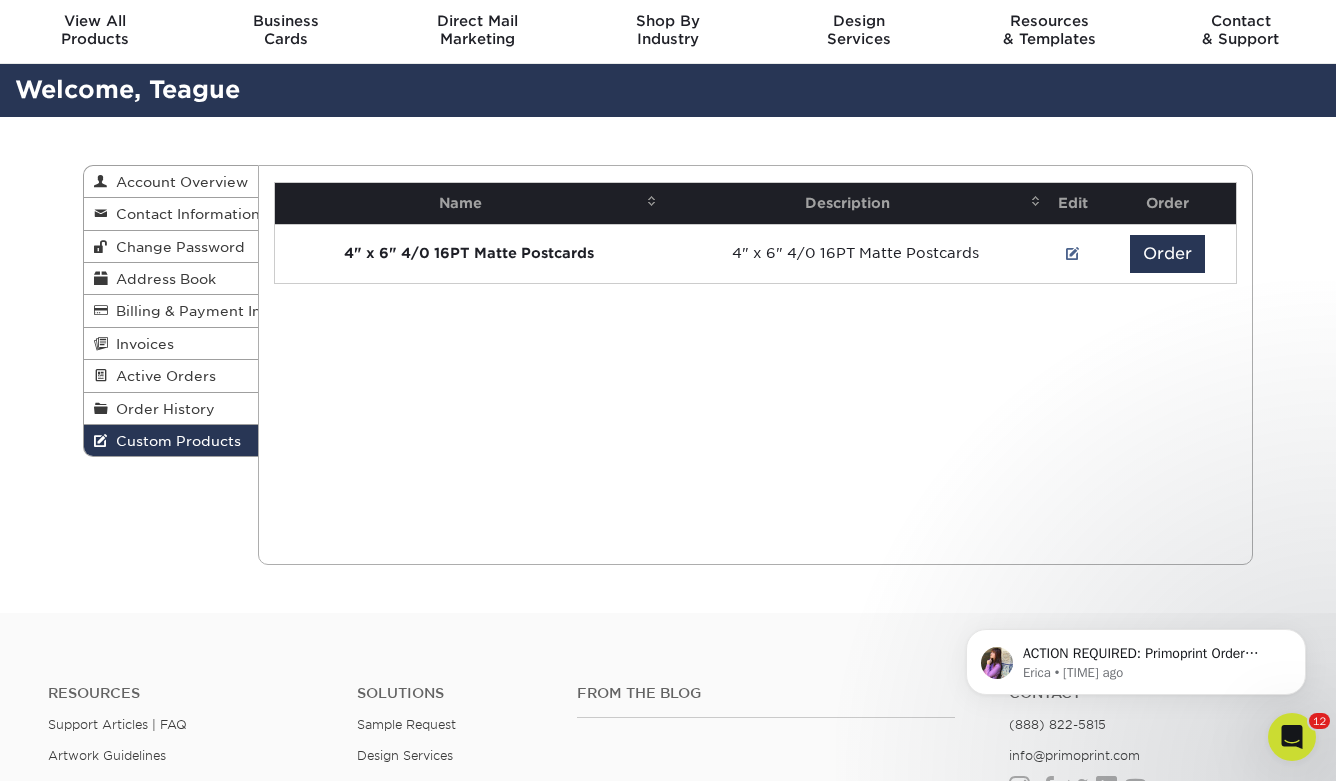 scroll, scrollTop: 0, scrollLeft: 0, axis: both 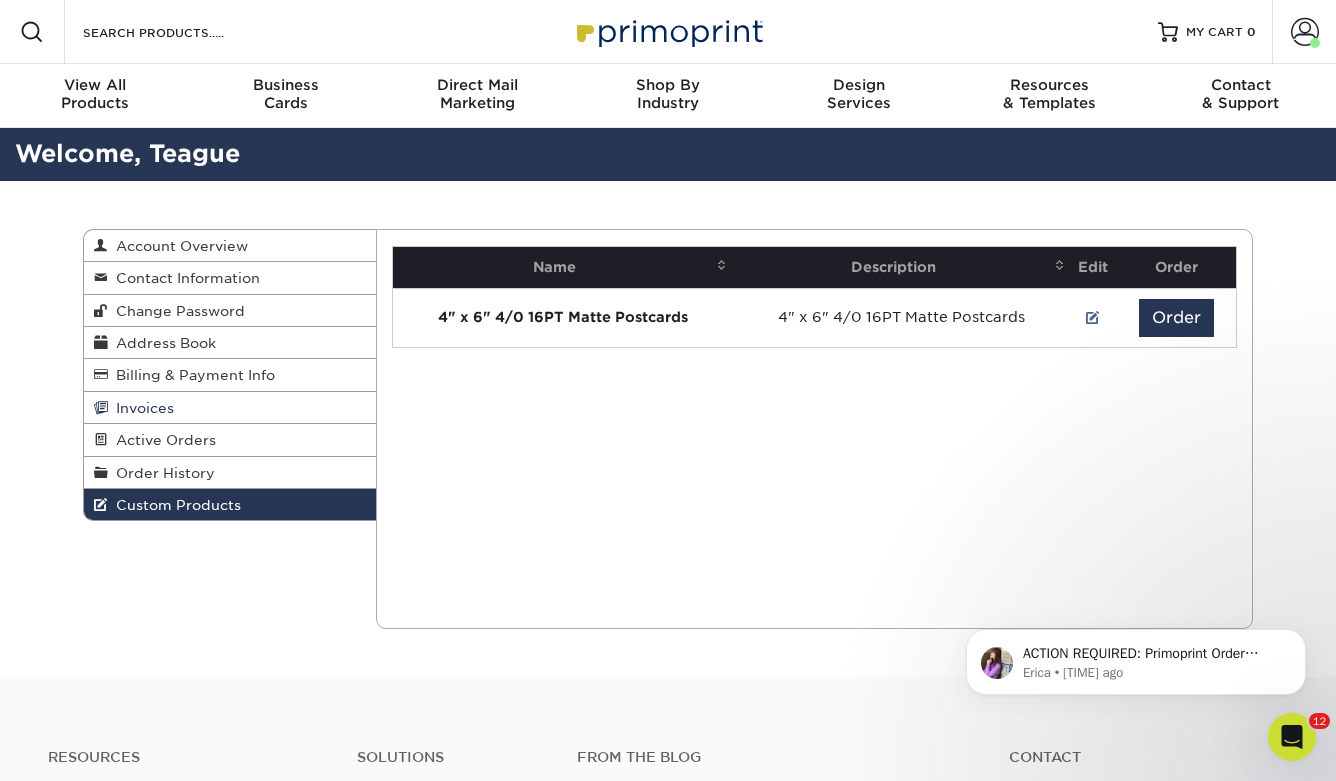 click on "Invoices" at bounding box center [230, 408] 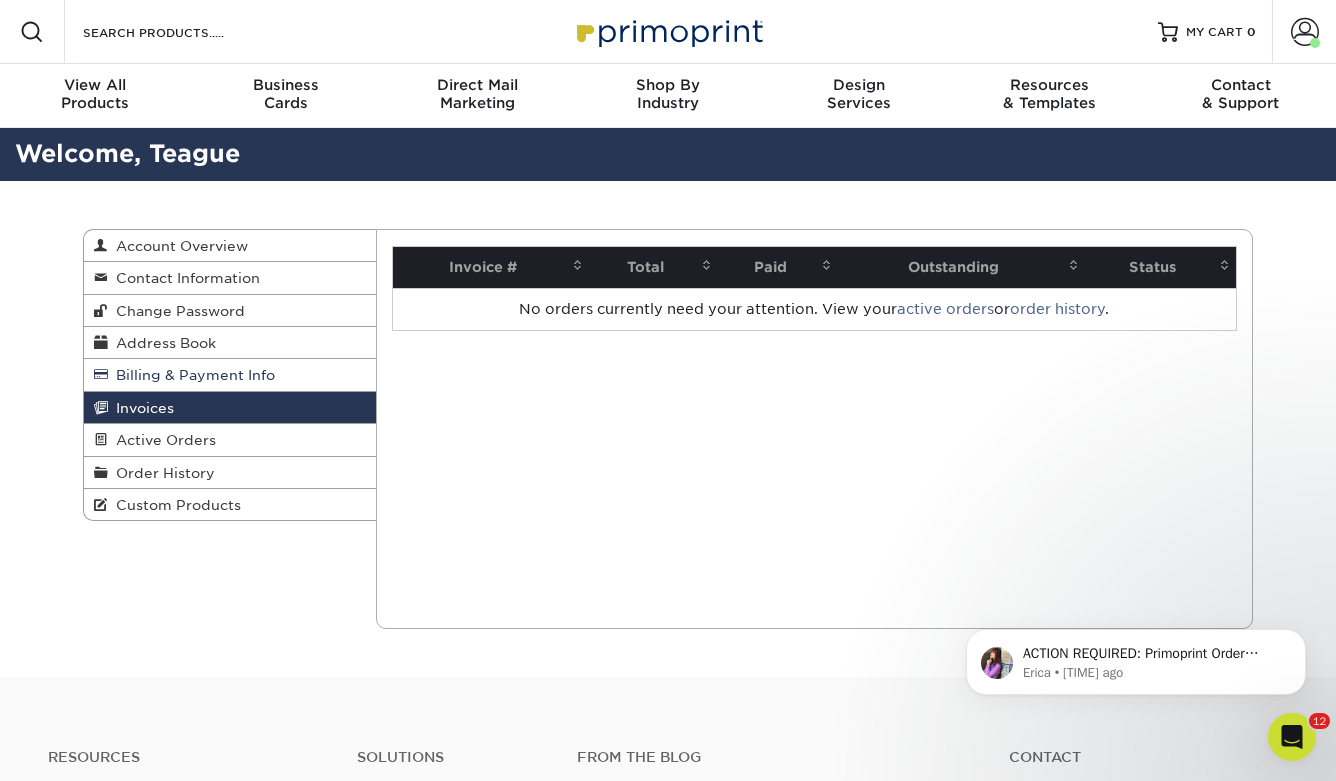 click on "Billing & Payment Info" at bounding box center [191, 375] 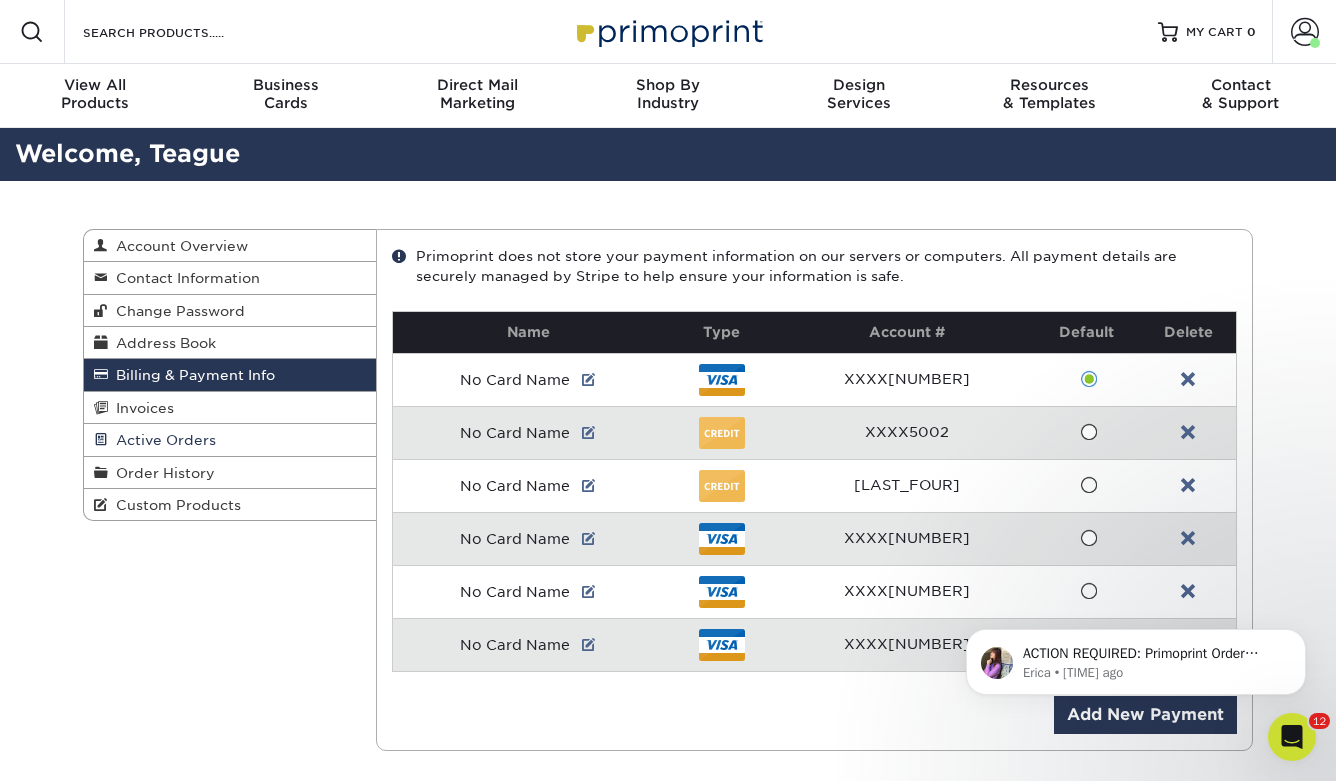 click on "Active Orders" at bounding box center (230, 440) 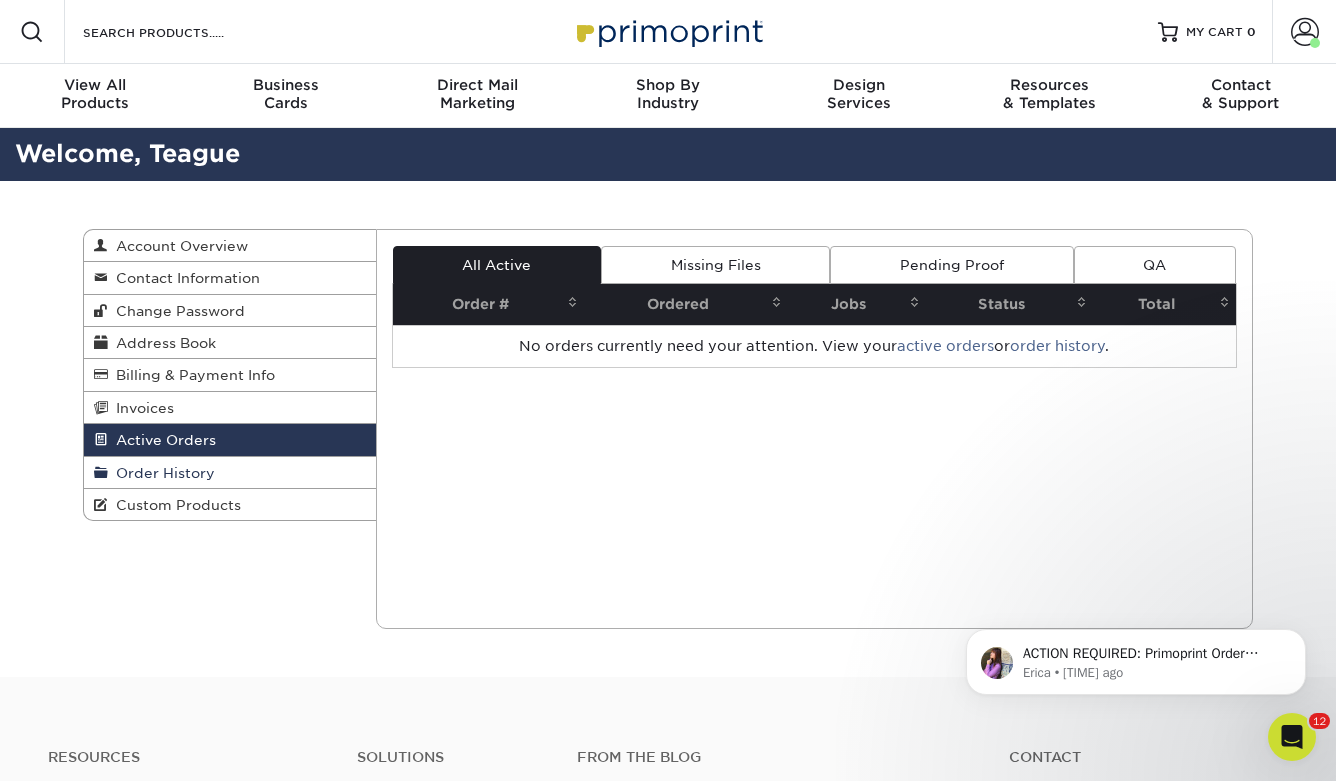 click on "Order History" at bounding box center (230, 473) 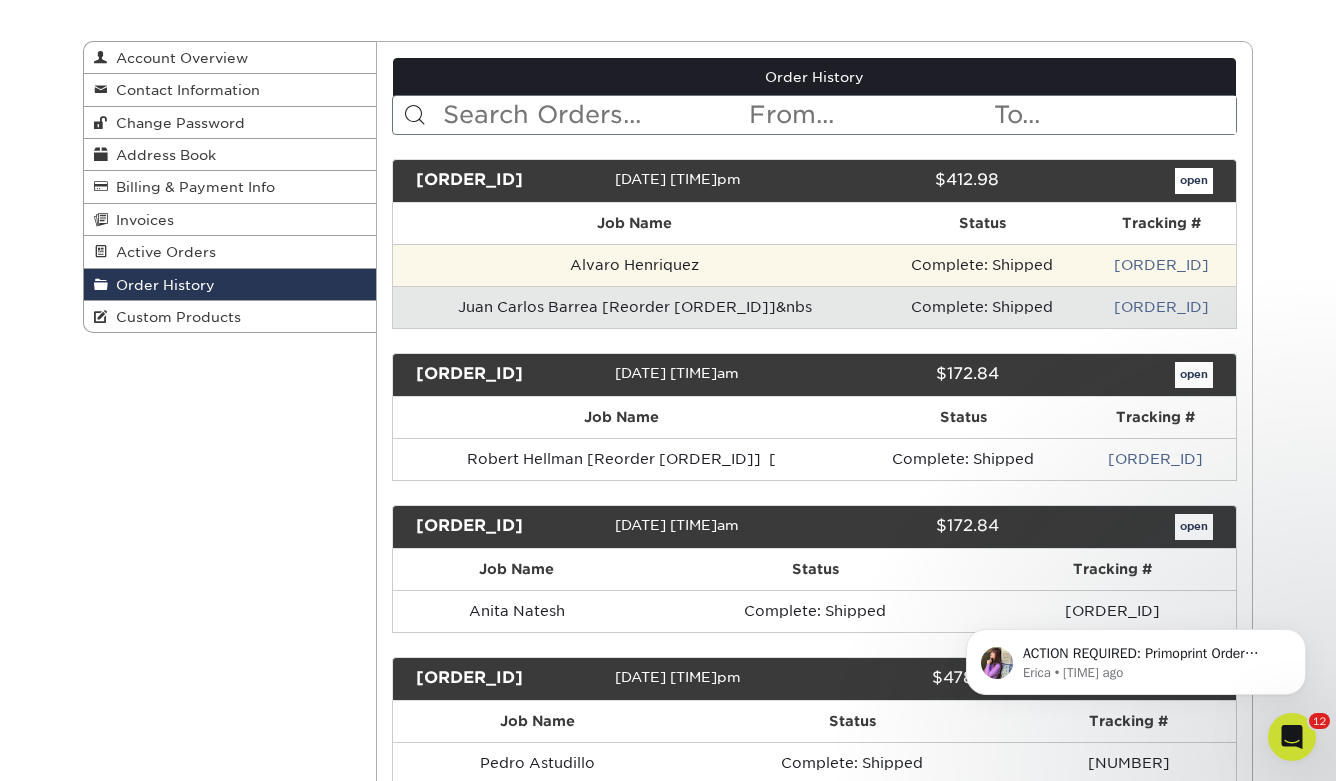 scroll, scrollTop: 189, scrollLeft: 0, axis: vertical 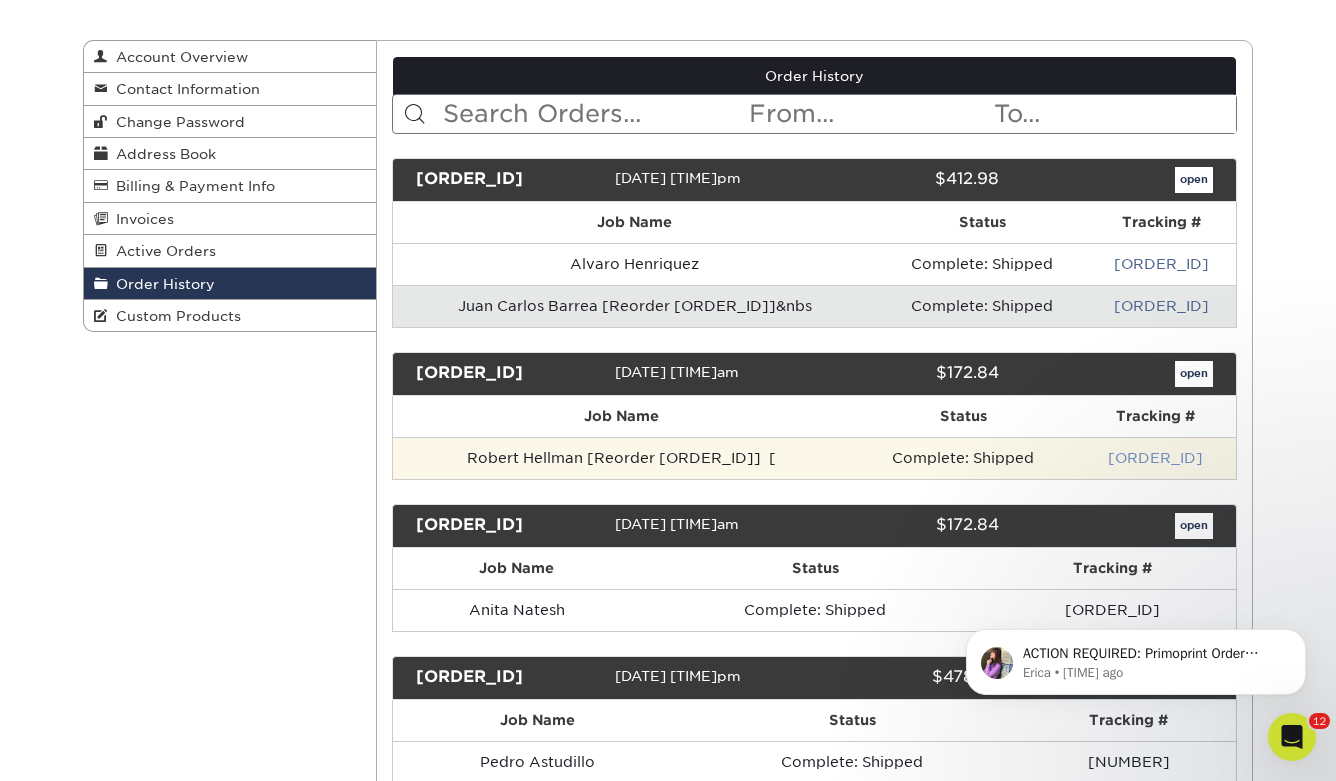 click on "[PASSPORT_NUMBER]" at bounding box center [1155, 458] 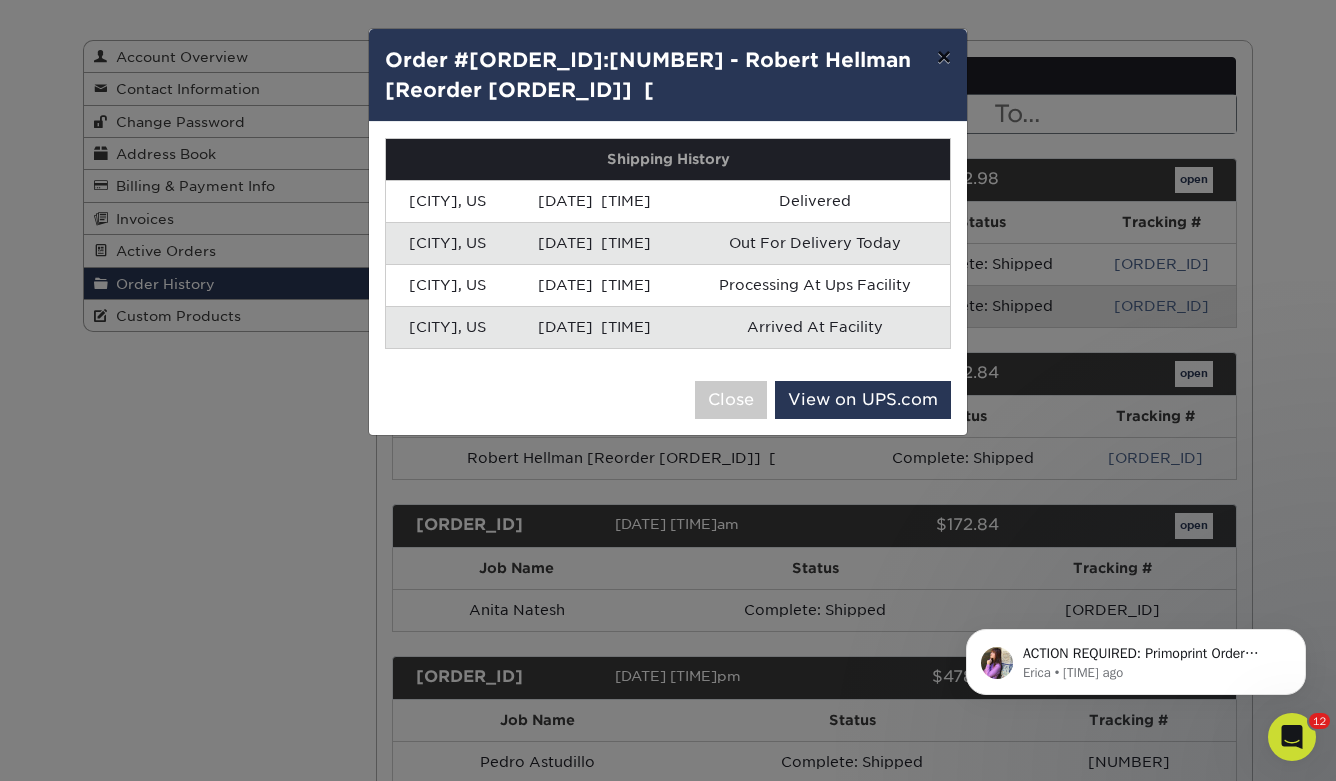 click on "×" at bounding box center (944, 57) 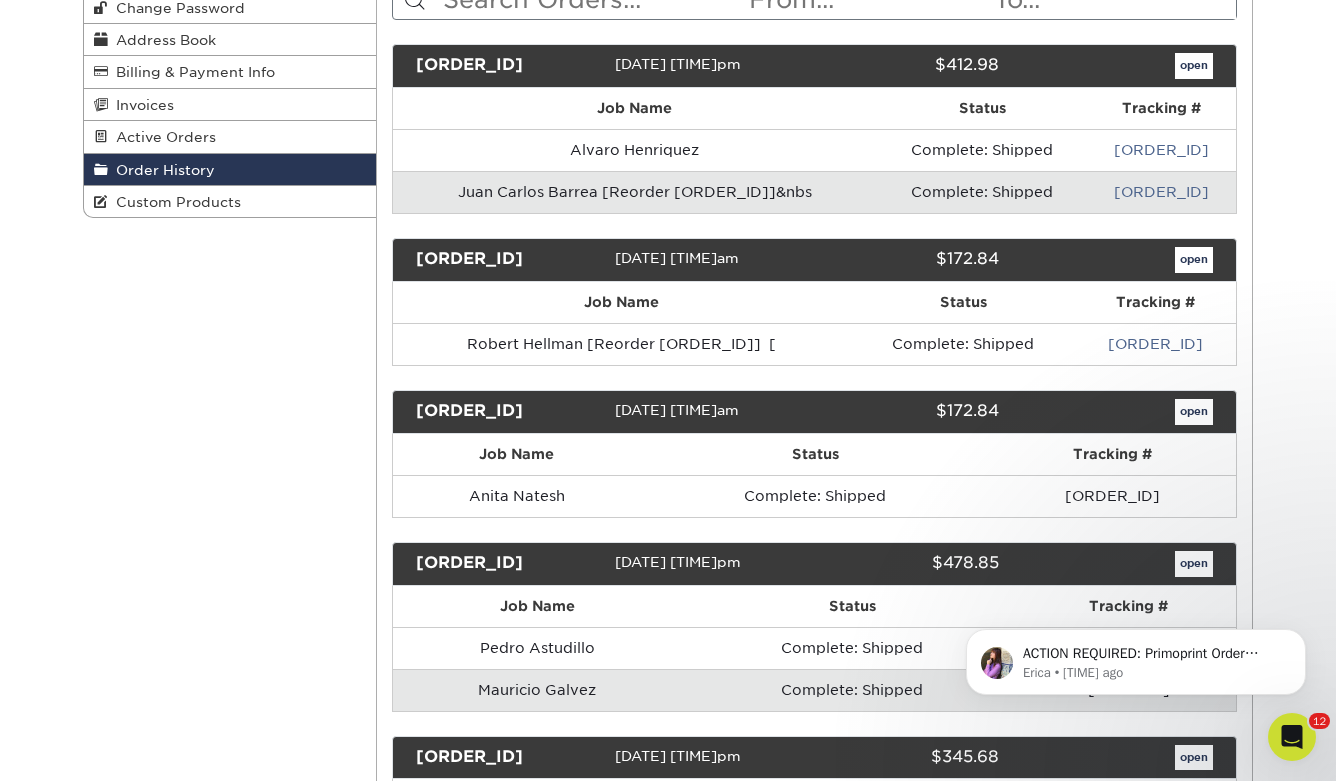 scroll, scrollTop: 302, scrollLeft: 0, axis: vertical 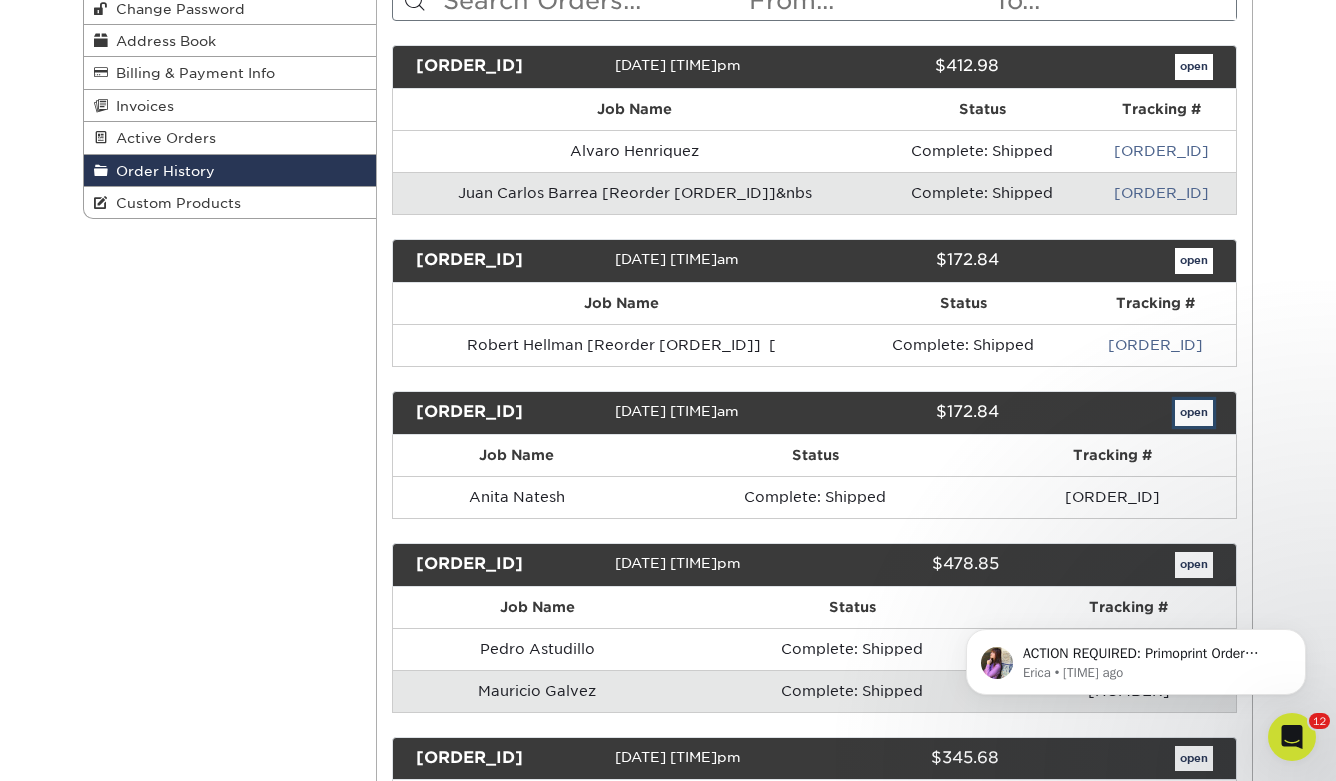 click on "open" at bounding box center (1194, 413) 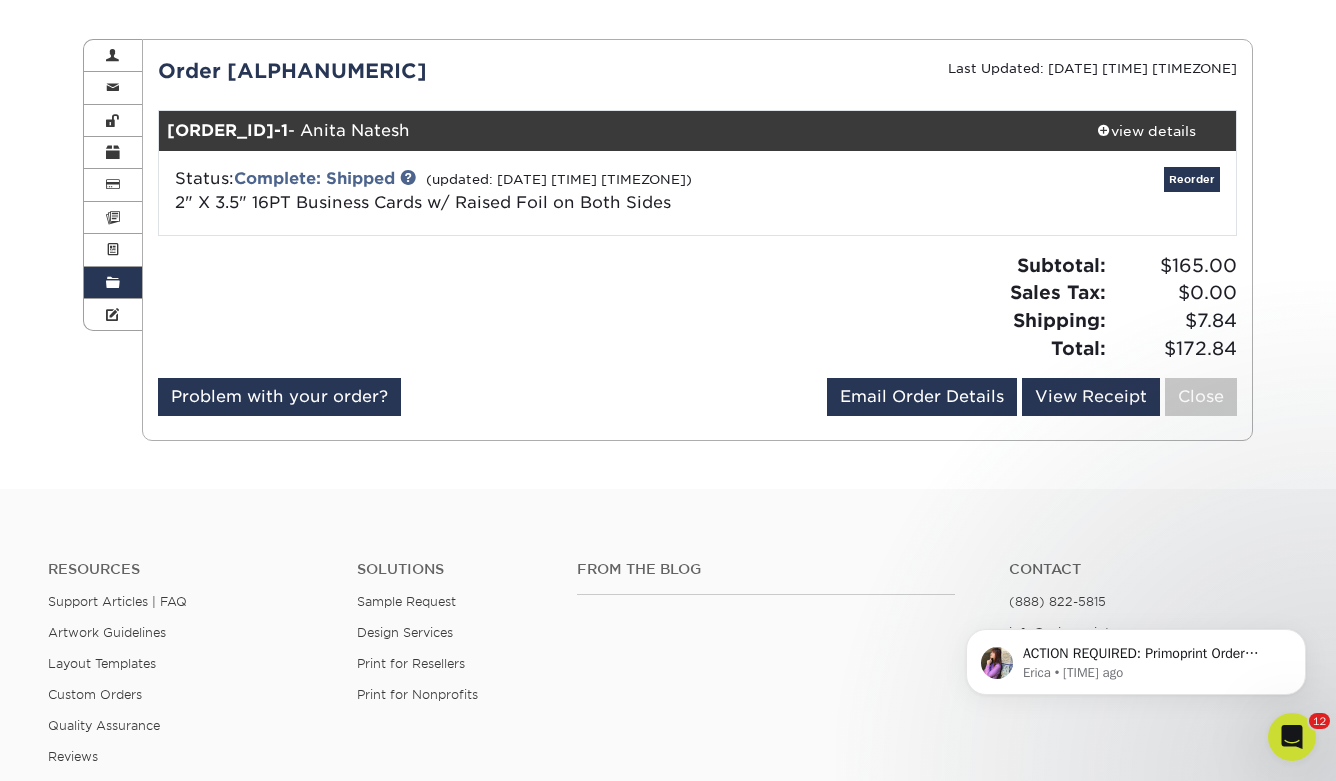 scroll, scrollTop: 370, scrollLeft: 0, axis: vertical 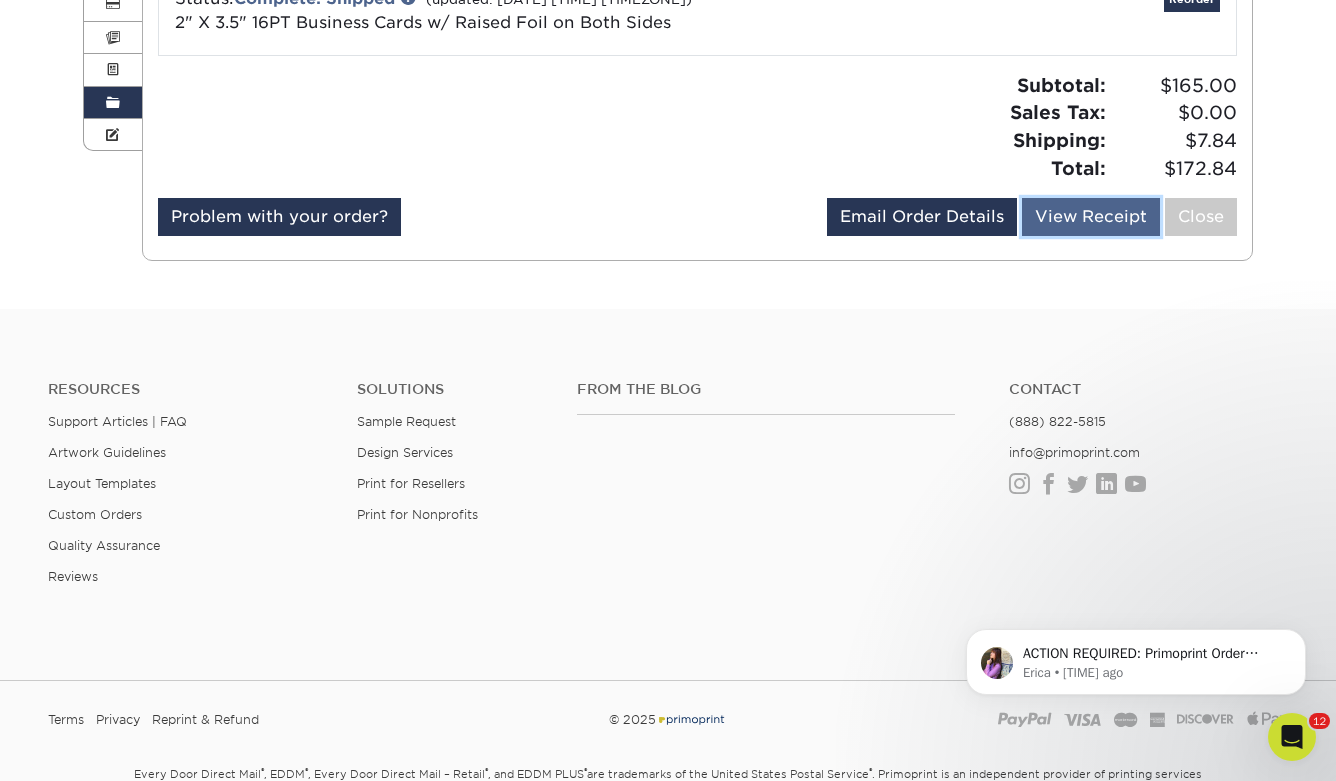 click on "View Receipt" at bounding box center (1091, 217) 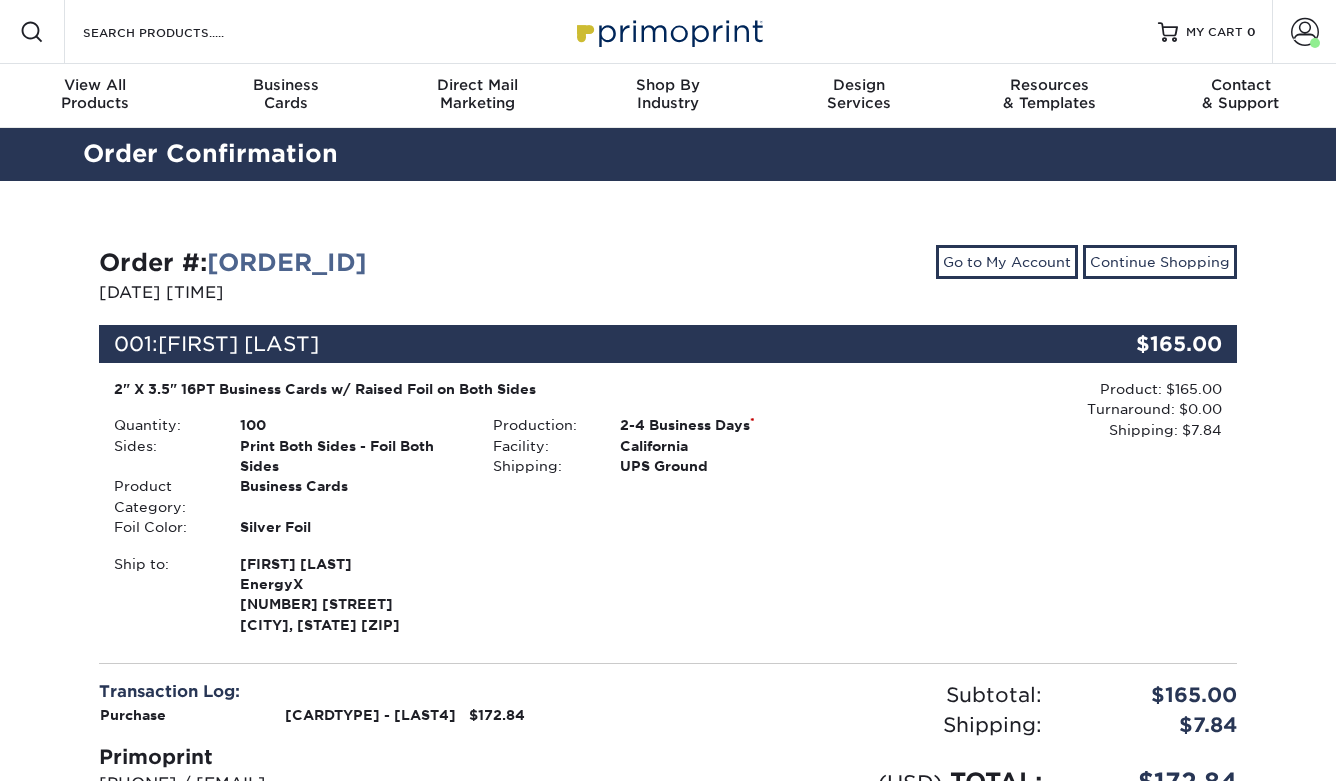 scroll, scrollTop: 0, scrollLeft: 0, axis: both 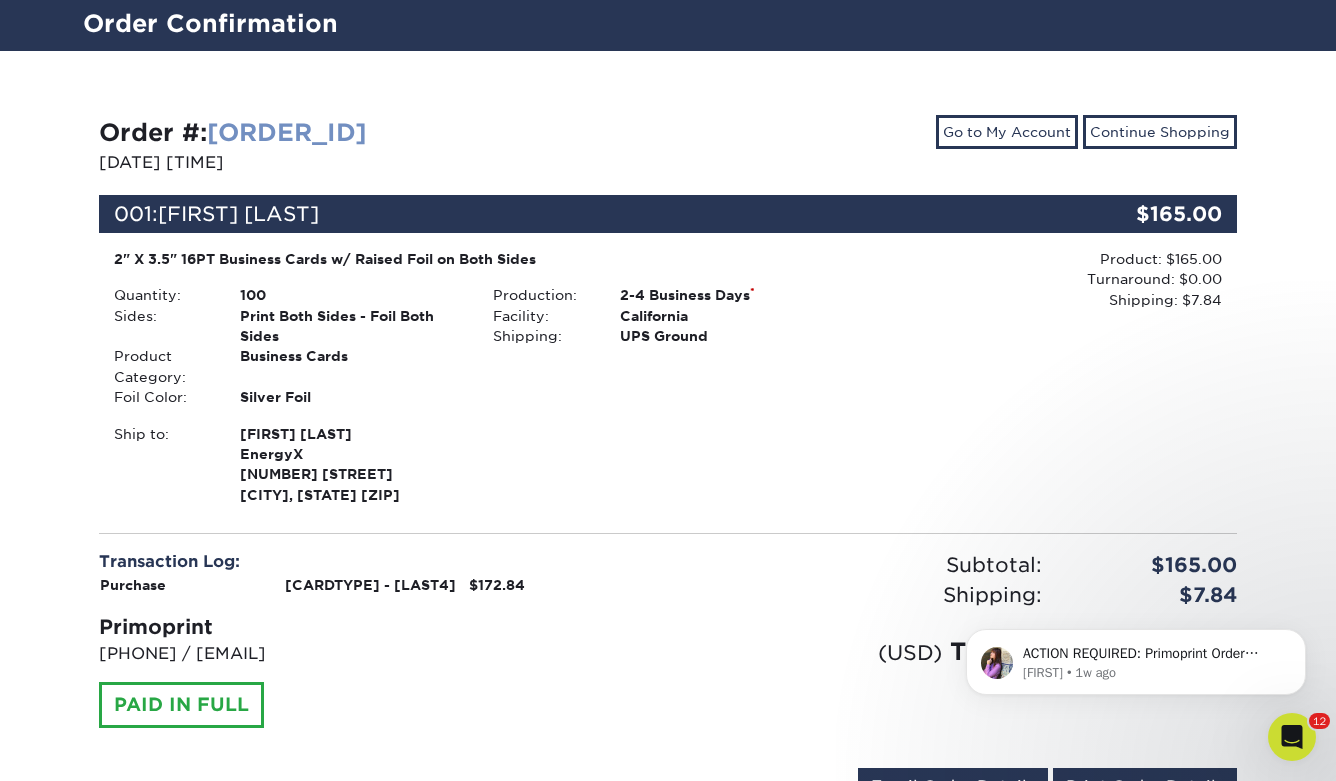 click on "[ORDER_ID]" at bounding box center [287, 132] 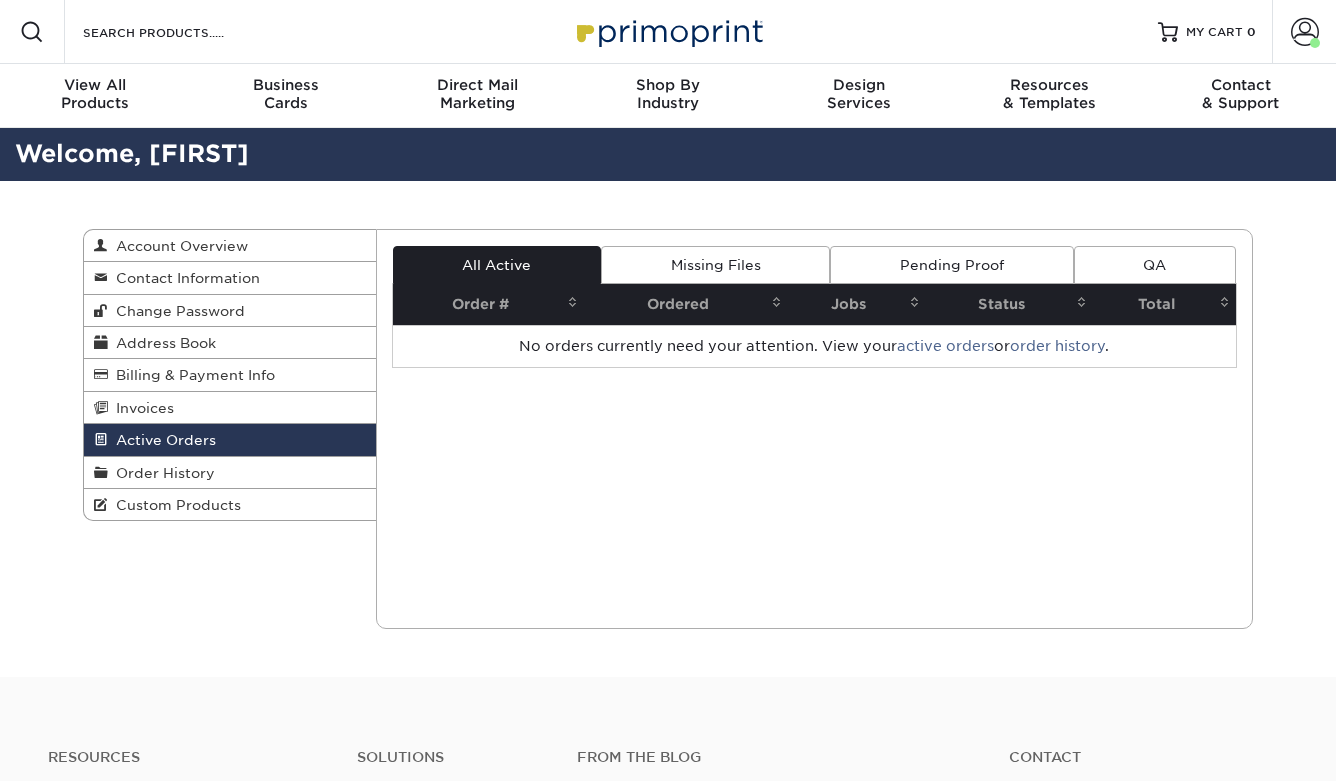 scroll, scrollTop: 0, scrollLeft: 0, axis: both 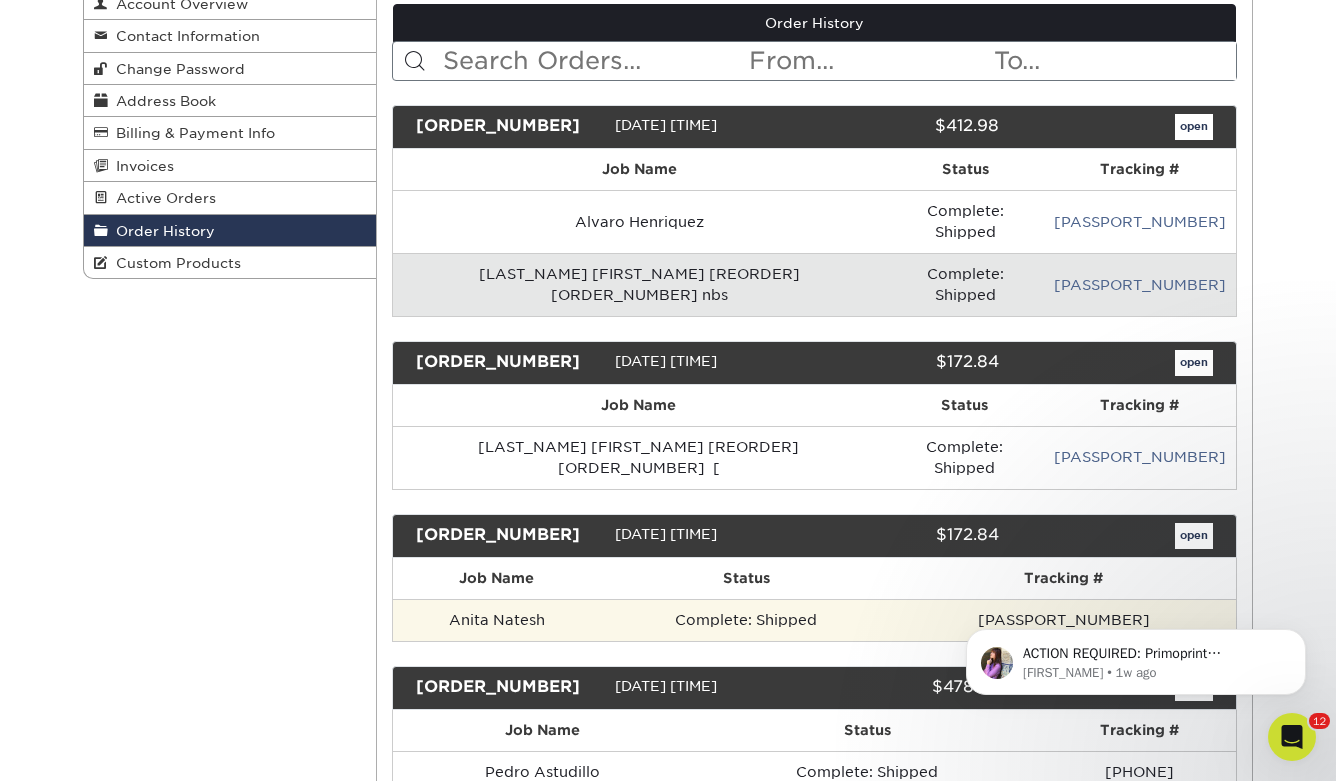 click on "[PASSPORT_NUMBER]" at bounding box center [1063, 620] 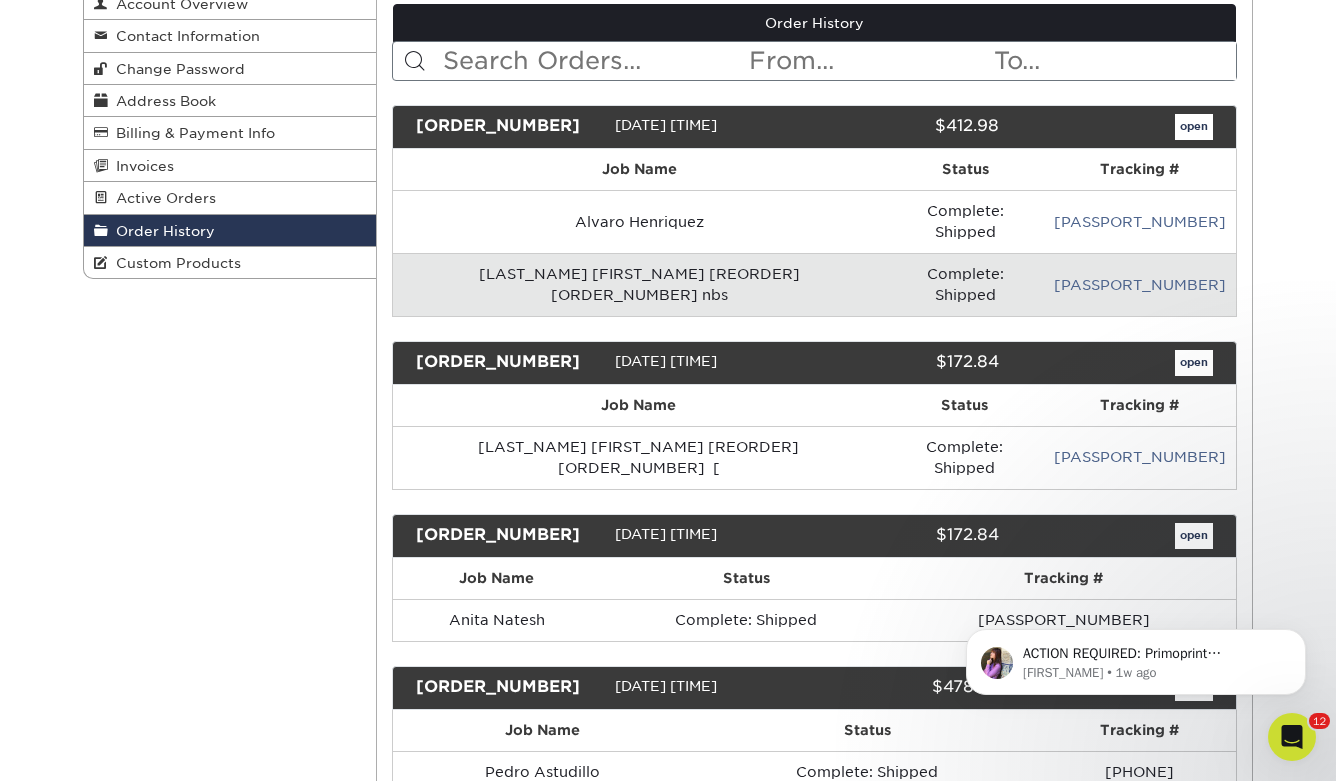 click on "[ORDER_NUMBER]
[DATE] [TIME]
[PRICE]
open" at bounding box center [815, 536] 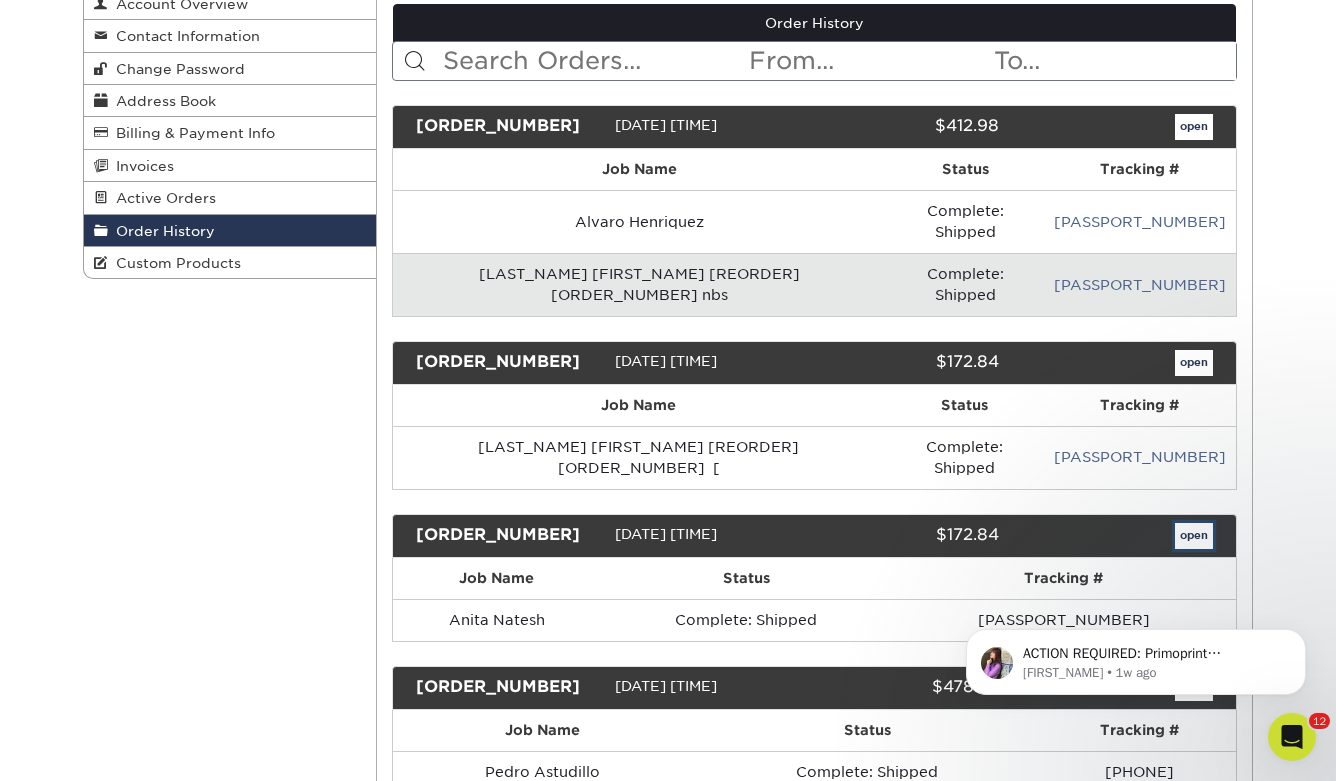 click on "open" at bounding box center [1194, 536] 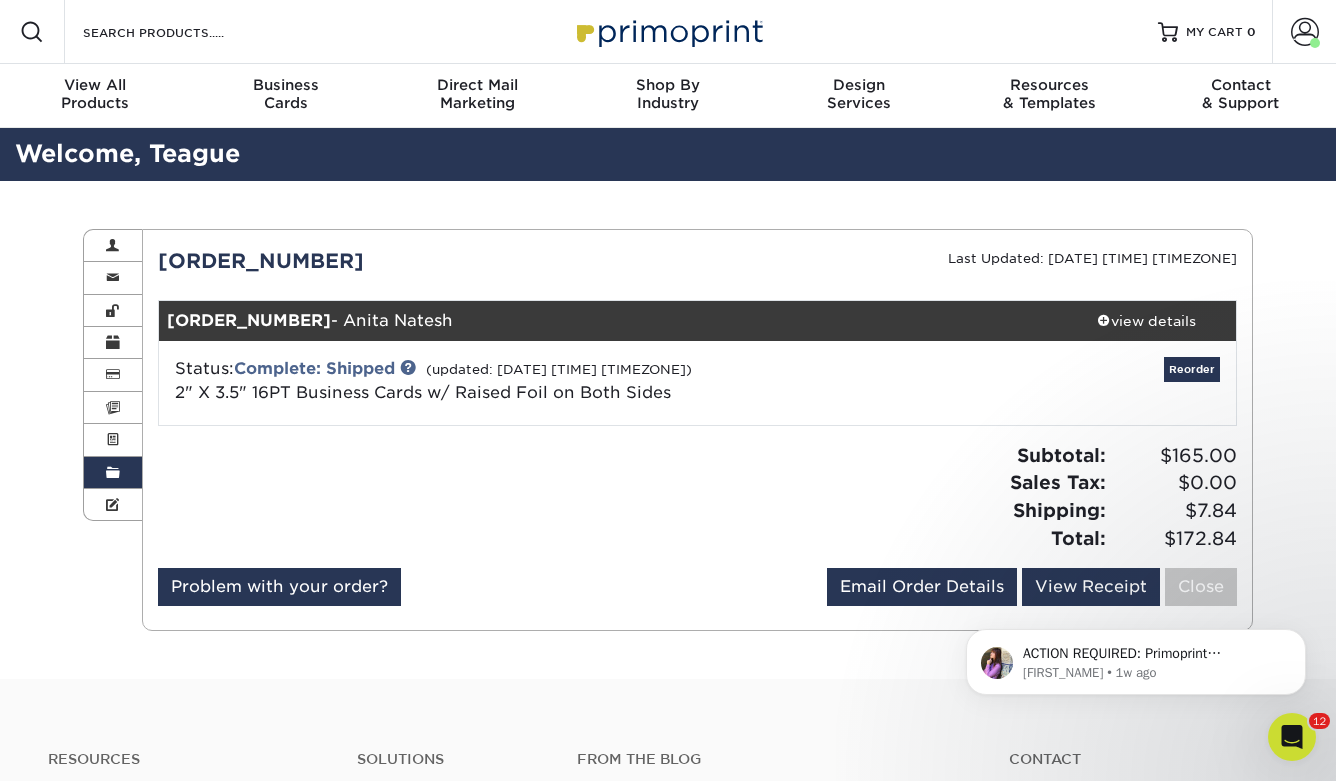 click on "ACTION REQUIRED: Primoprint [ORDER_NUMBER] Thank you for placing your print order with Primoprint. Our Processing team shared these notes with you: "The new Front on set 2 was in RGB color mode, so the black didn't match the Back. Also, the Foil image appeared in the file. As a courtesy, we converted the file to CMYK color mode, changed the background black to 60,40,40,100 to match the Back, and removed the Foil from the file, as required. Please carefully review the proof, and let us know if it is approved for print. Thank you, and have a wonderful day!" At your convenience, please return to www.primoprint.com and log in to your account. From there, go to Account > Active Orders > Pending Proofs. You may then review your proofs and either approve or reject each one. Once approved, the order will be submitted to production shortly. Please let us know if you have any questions or concerns regarding your proofs or your order. You will receive a copy of this message by email" 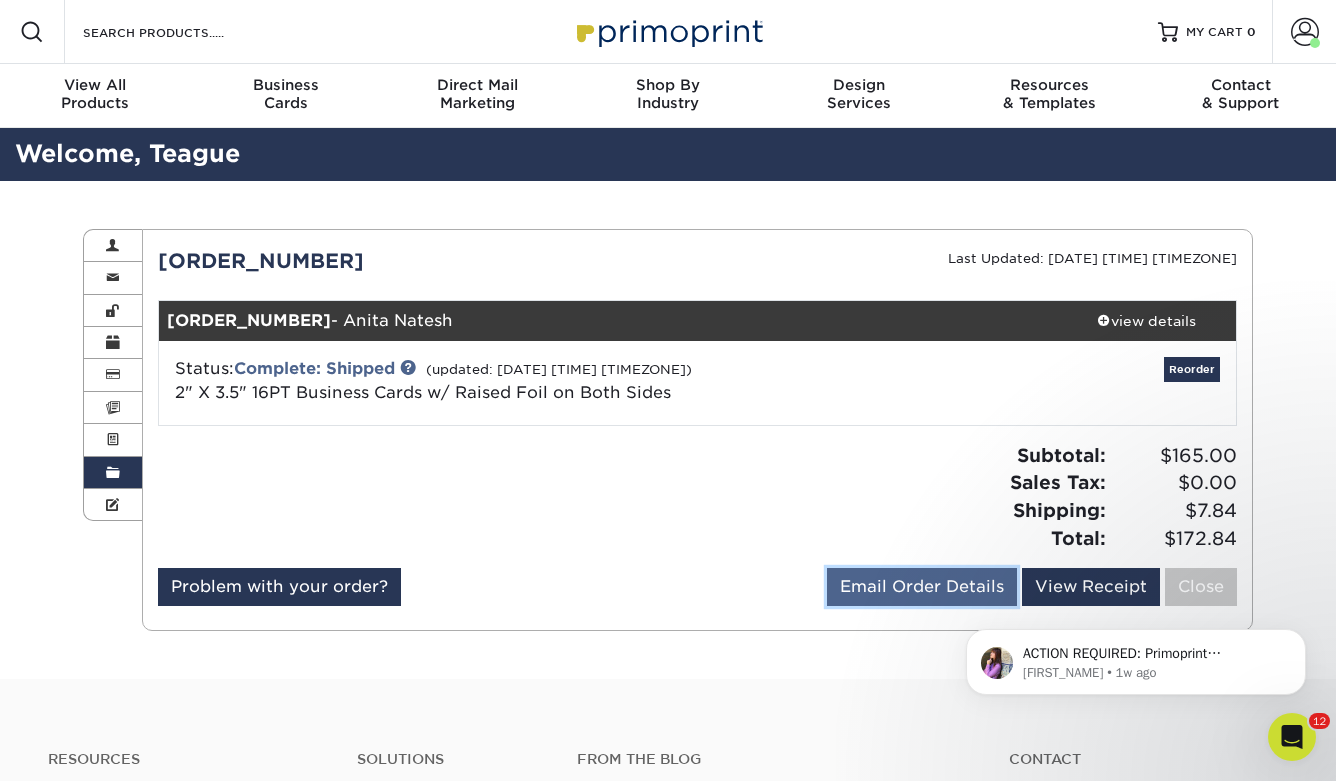 click on "Email Order Details" at bounding box center (922, 587) 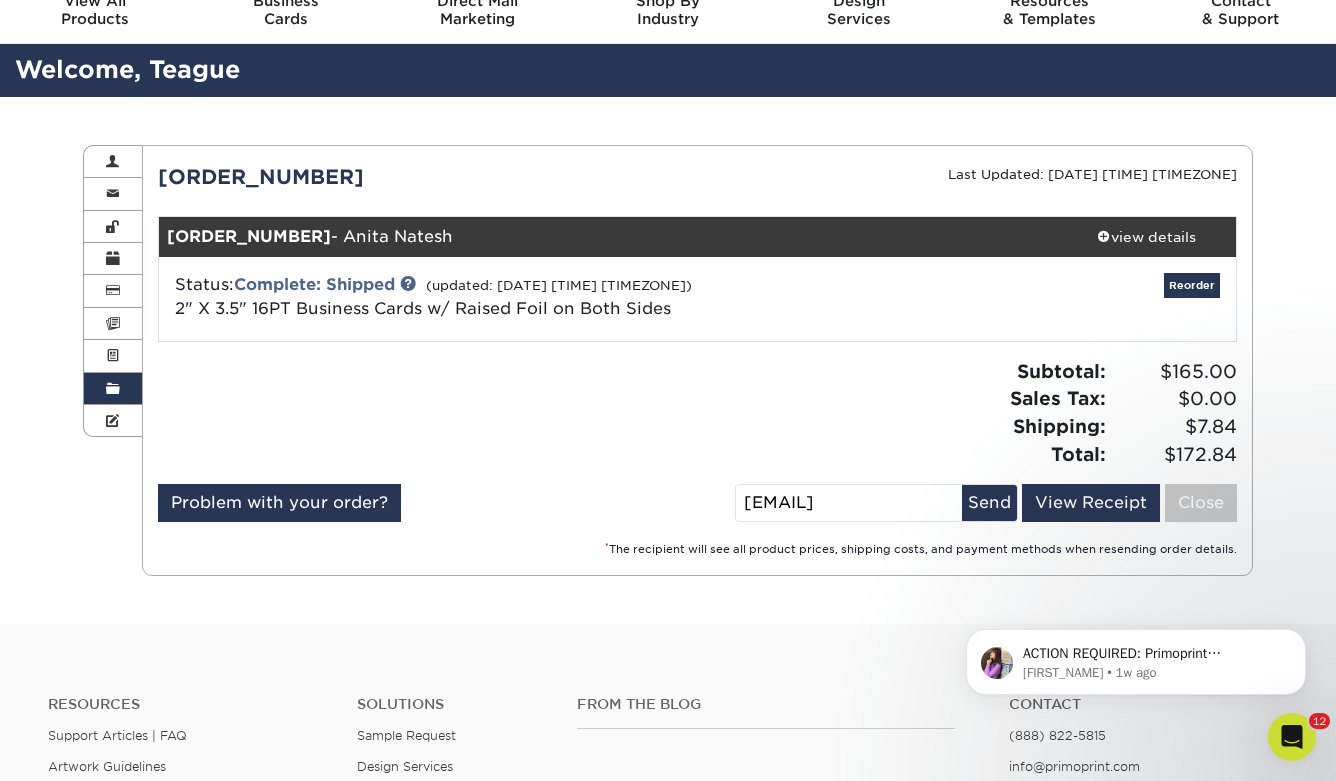 scroll, scrollTop: 82, scrollLeft: 0, axis: vertical 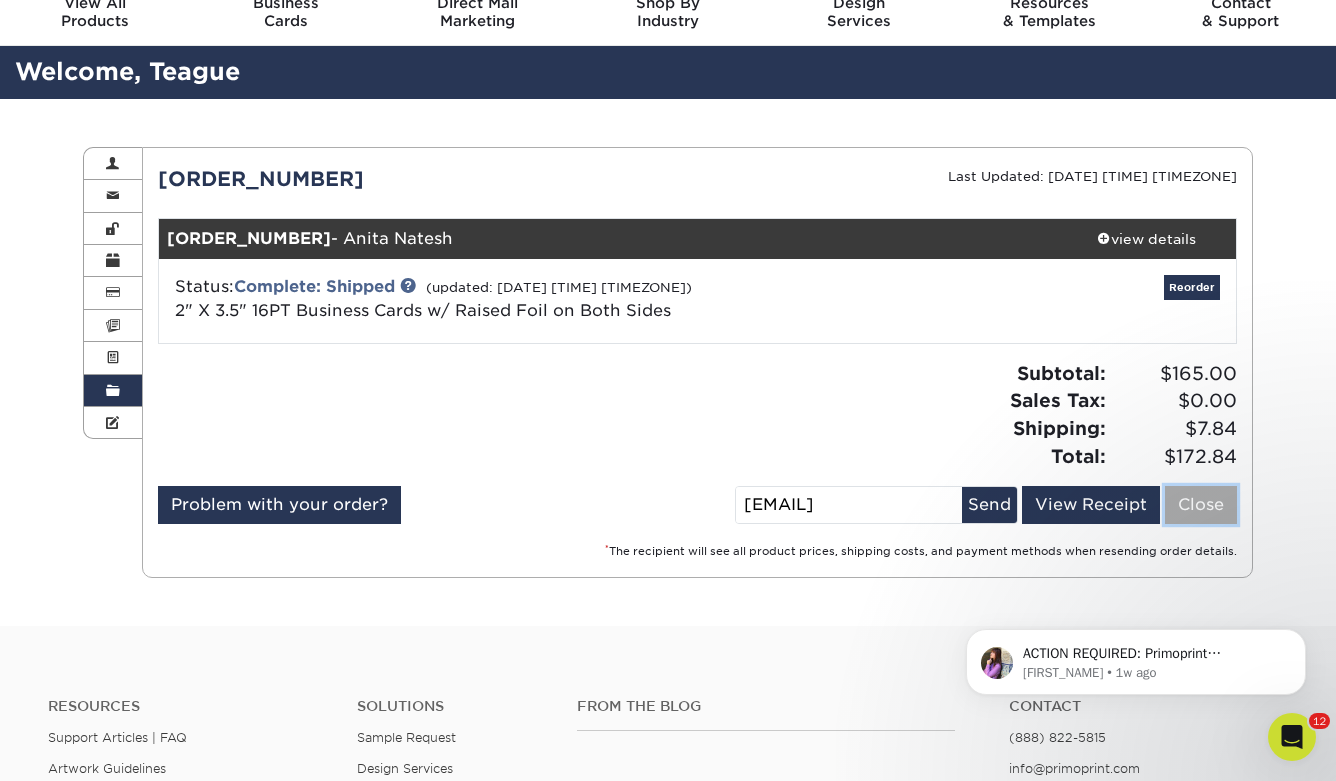 click on "Close" at bounding box center (1201, 505) 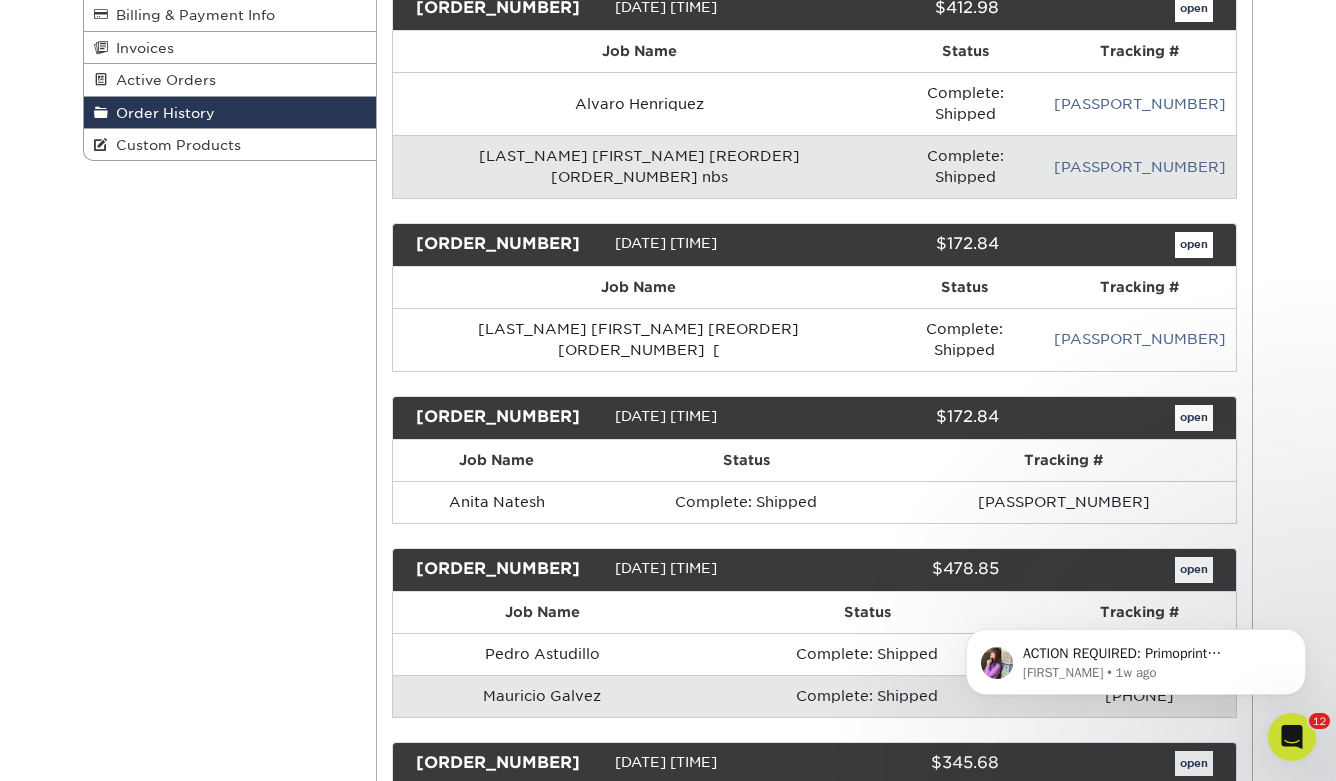 scroll, scrollTop: 362, scrollLeft: 0, axis: vertical 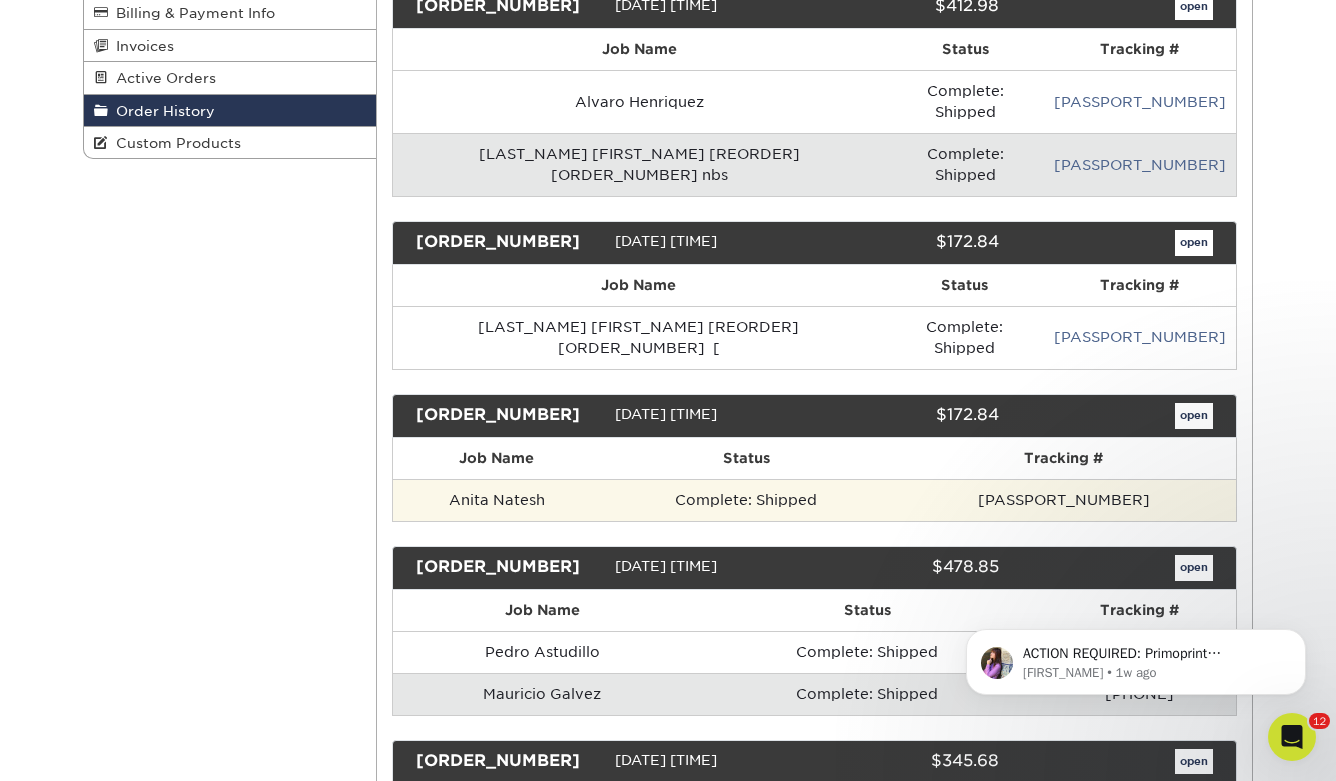 click on "[PASSPORT_NUMBER]" at bounding box center (1063, 500) 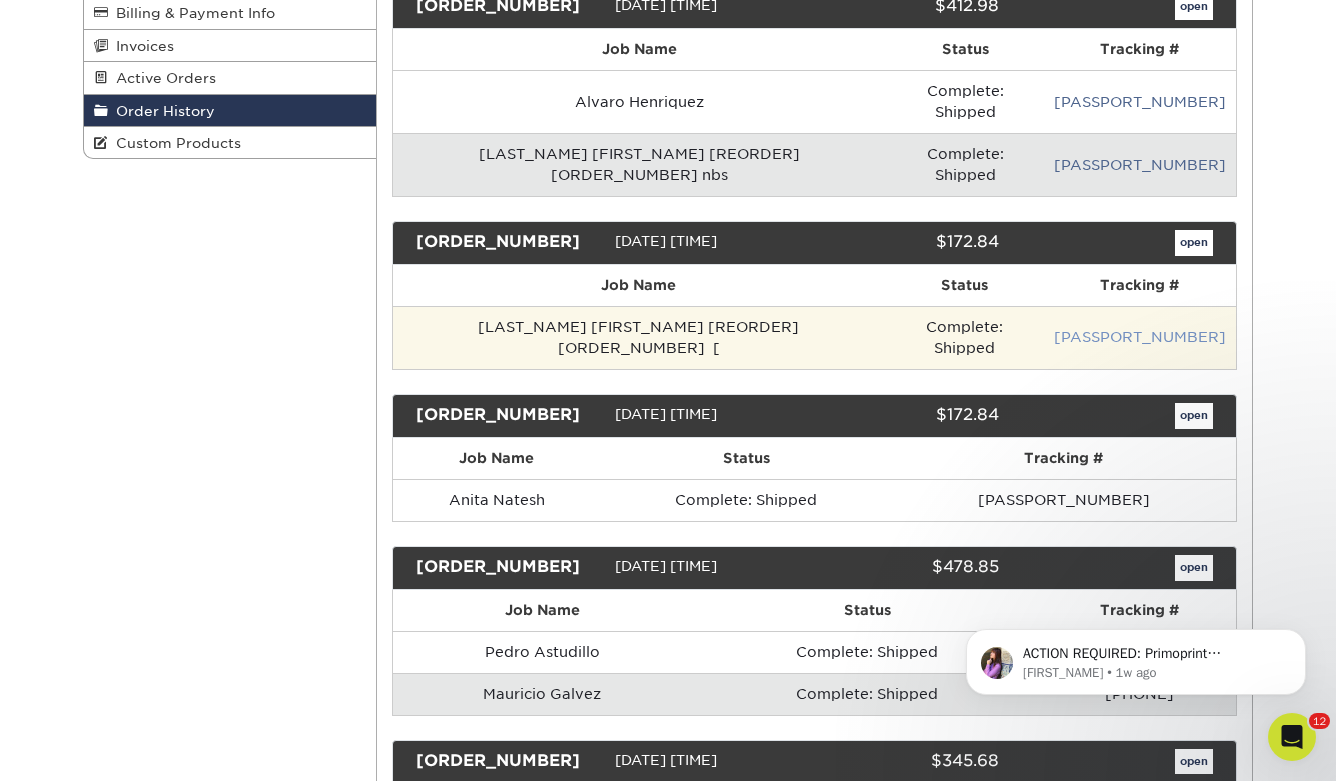 click on "[PASSPORT_NUMBER]" at bounding box center (1140, 337) 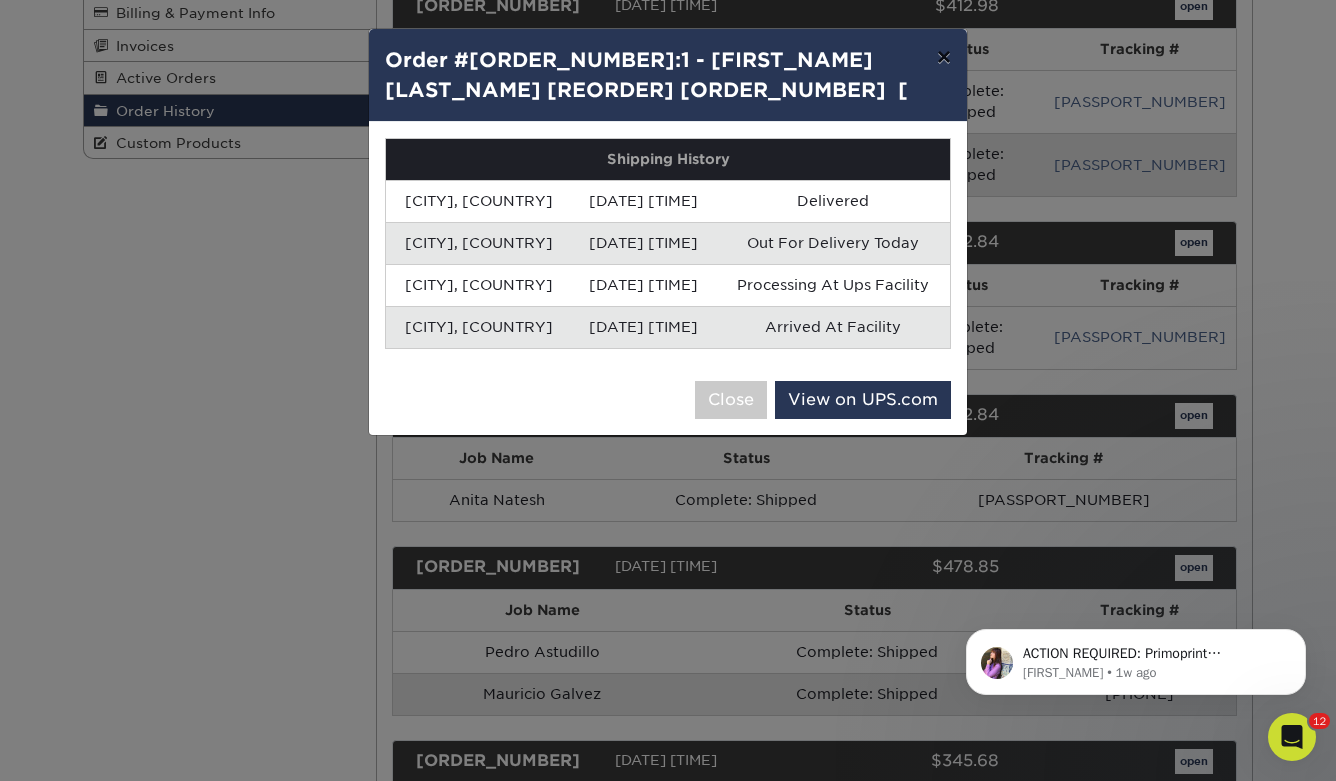 click on "×" at bounding box center (944, 57) 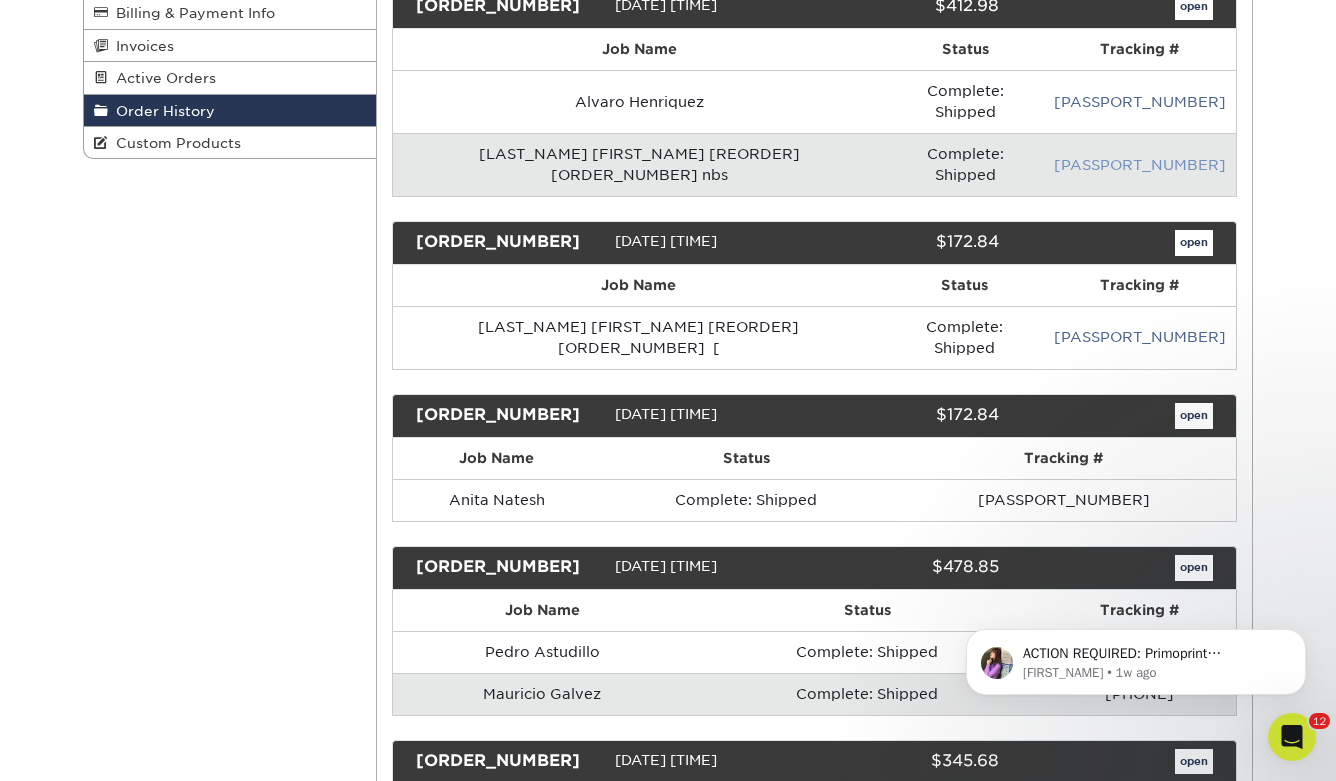 click on "[PASSPORT_NUMBER]" at bounding box center [1140, 165] 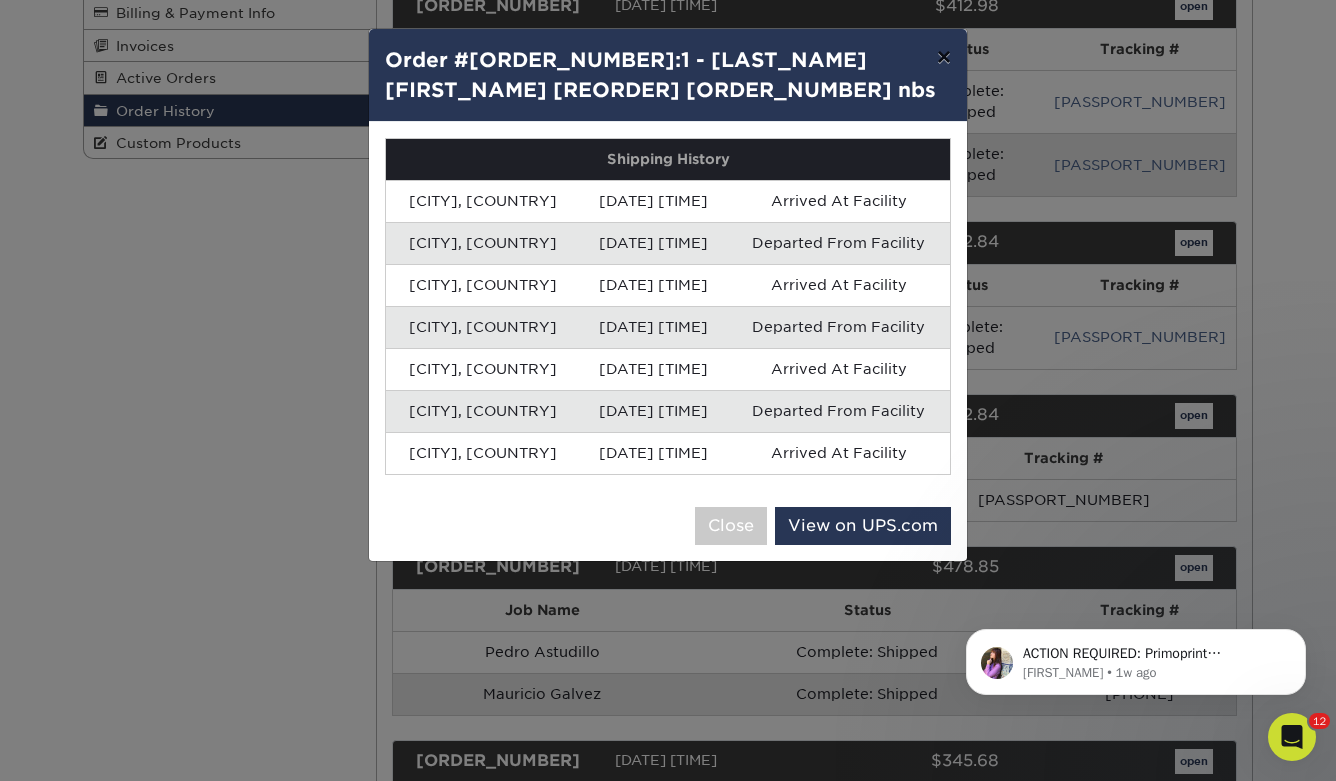 click on "×" at bounding box center [944, 57] 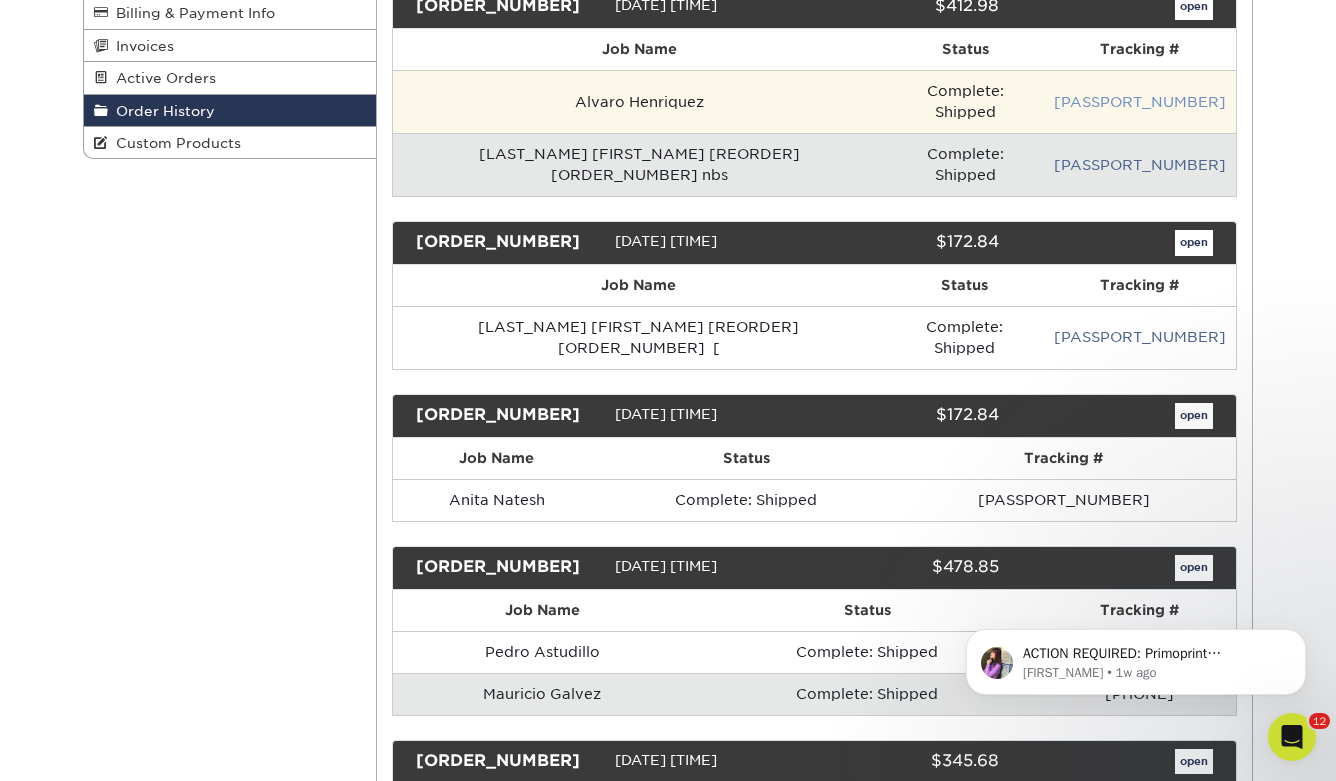 click on "[PASSPORT_NUMBER]" at bounding box center [1140, 102] 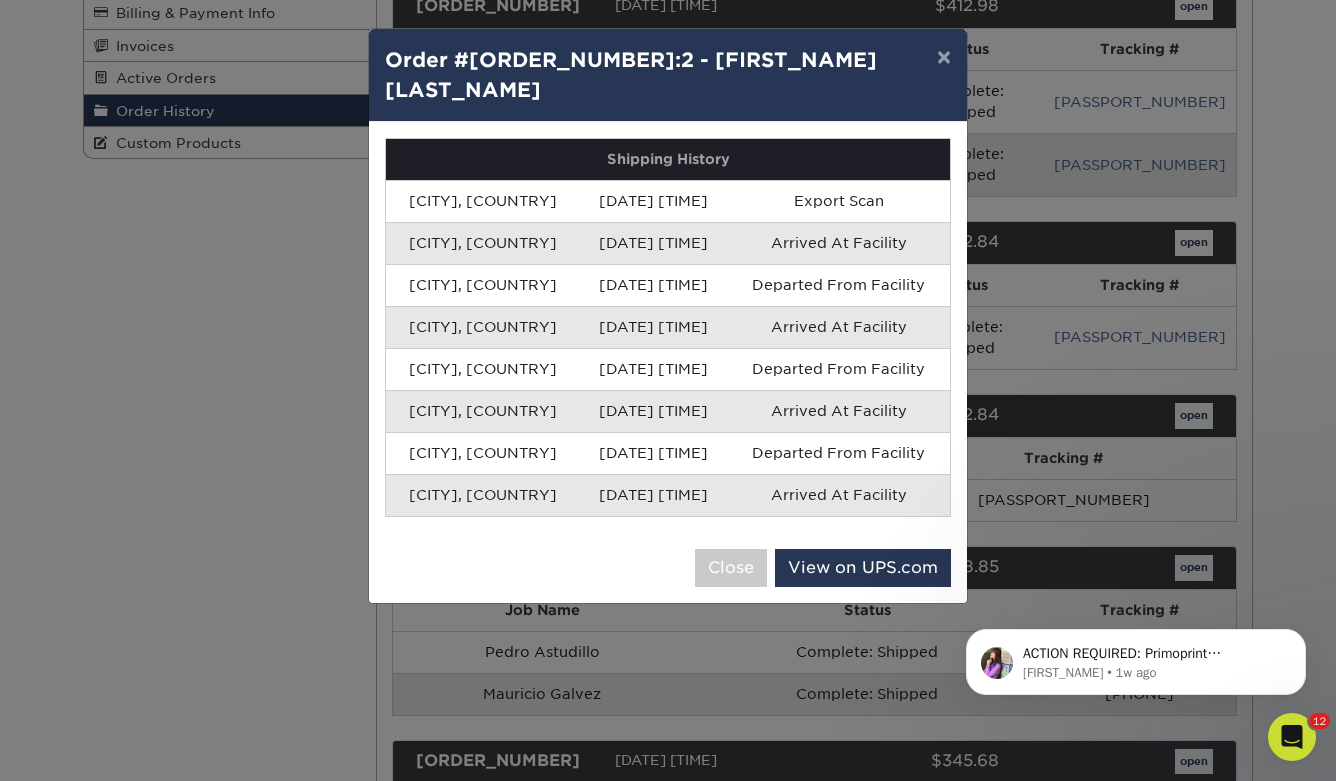 click on "×
Order #[ORDER_NUMBER]:2 - [FIRST_NAME] [LAST_NAME]
Shipping History
[CITY], [COUNTRY]
[DATE] [TIME]
Export Scan
[CITY], [COUNTRY]
[DATE] [TIME]
Arrived At Facility
[CITY], [COUNTRY] [DATE] [TIME]" at bounding box center [668, 390] 